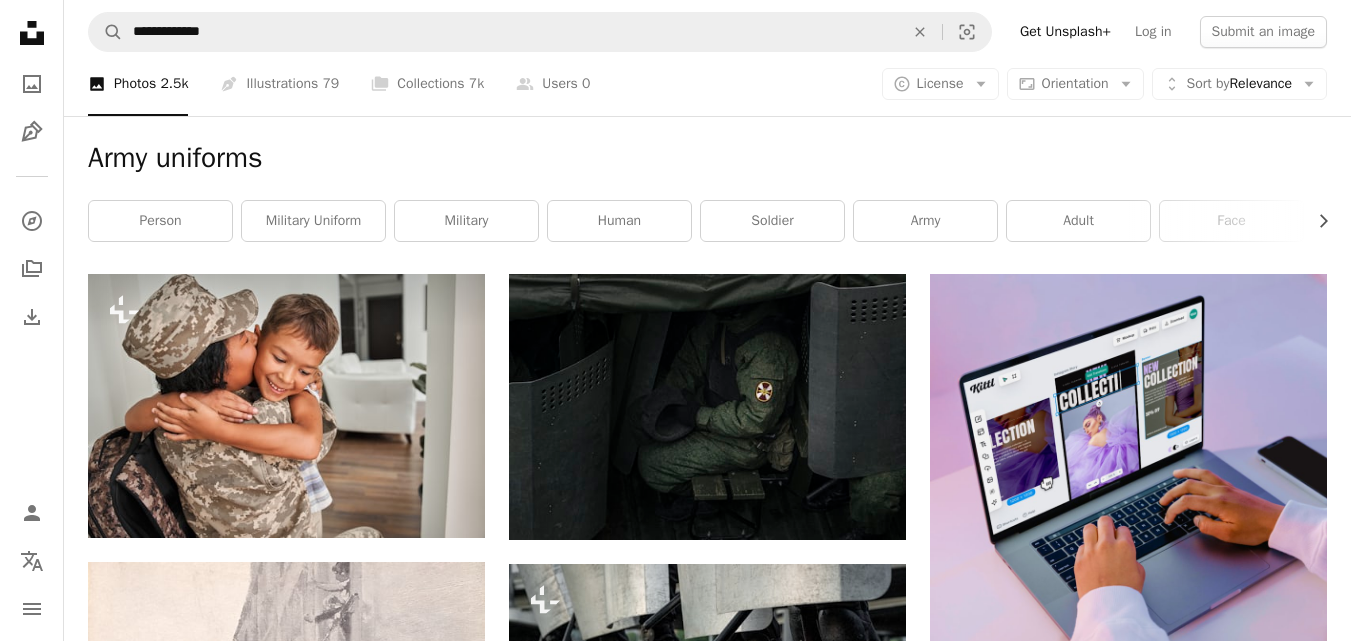 scroll, scrollTop: 3213, scrollLeft: 0, axis: vertical 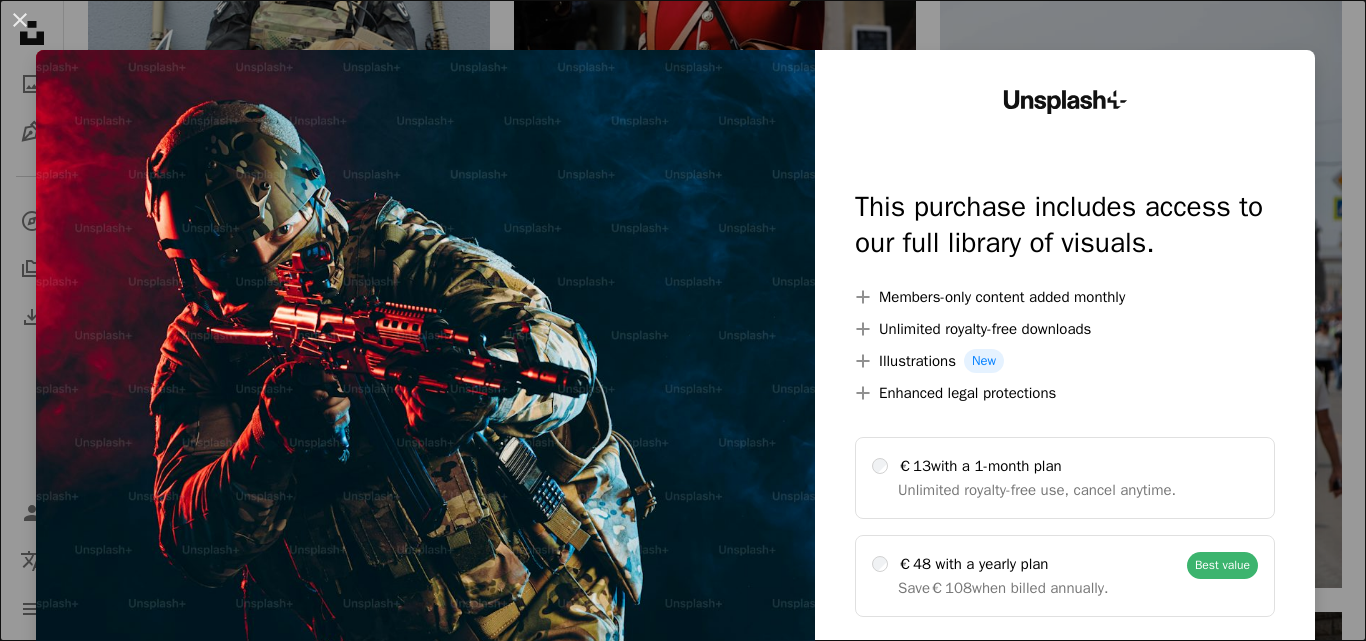 click on "An X shape Unsplash+ This purchase includes access to our full library of visuals. A plus sign Members-only content added monthly A plus sign Unlimited royalty-free downloads A plus sign Illustrations  New A plus sign Enhanced legal protections €13  with a 1-month plan Unlimited royalty-free use, cancel anytime. €48   with a yearly plan Save  €108  when billed annually. Best value Continue with purchase Taxes where applicable. Renews automatically. Cancel anytime." at bounding box center (683, 320) 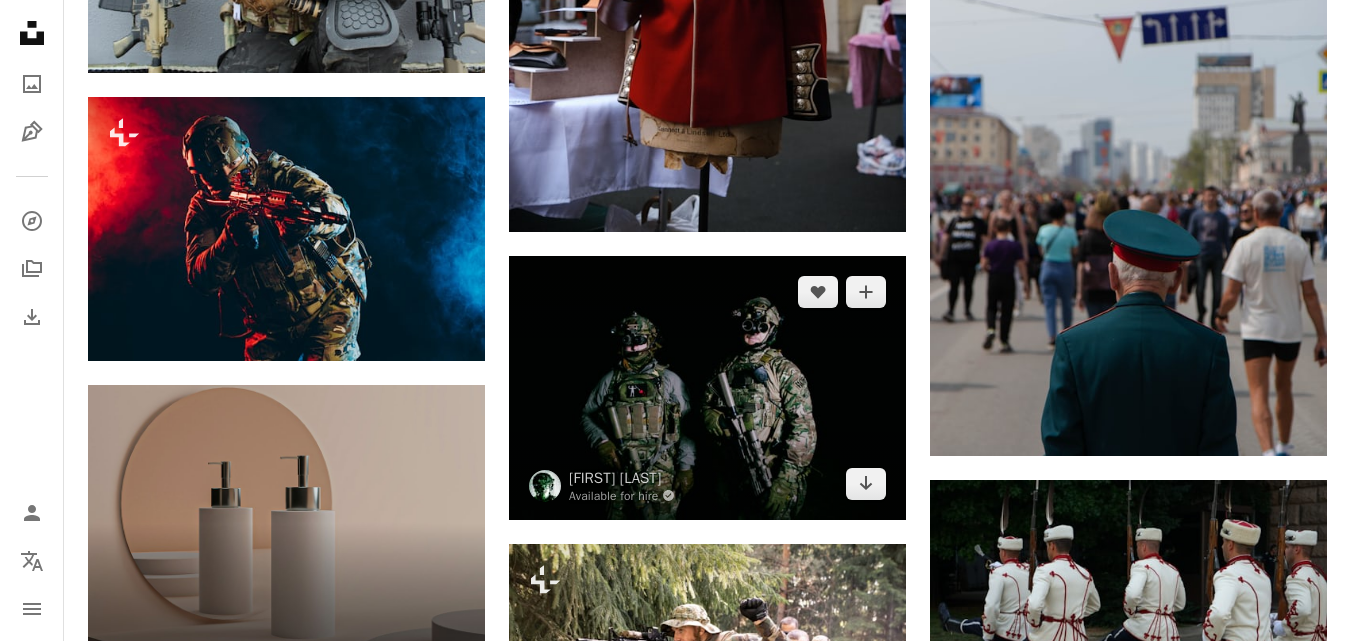 scroll, scrollTop: 3413, scrollLeft: 0, axis: vertical 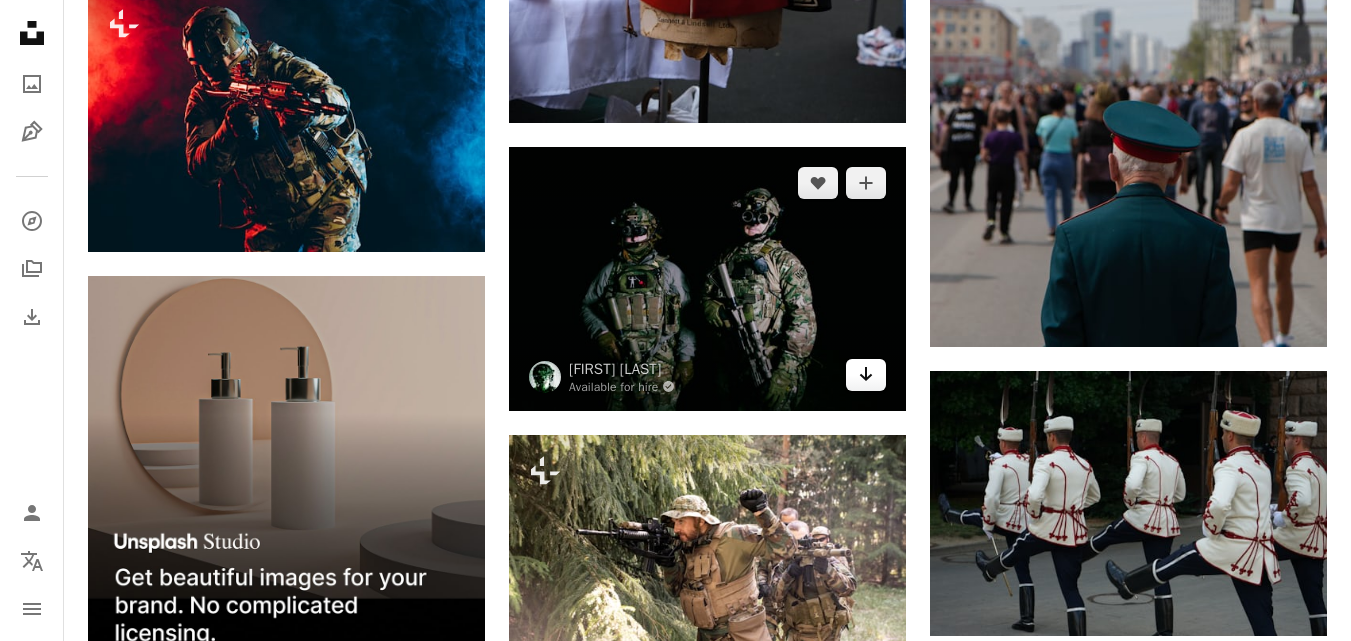 click 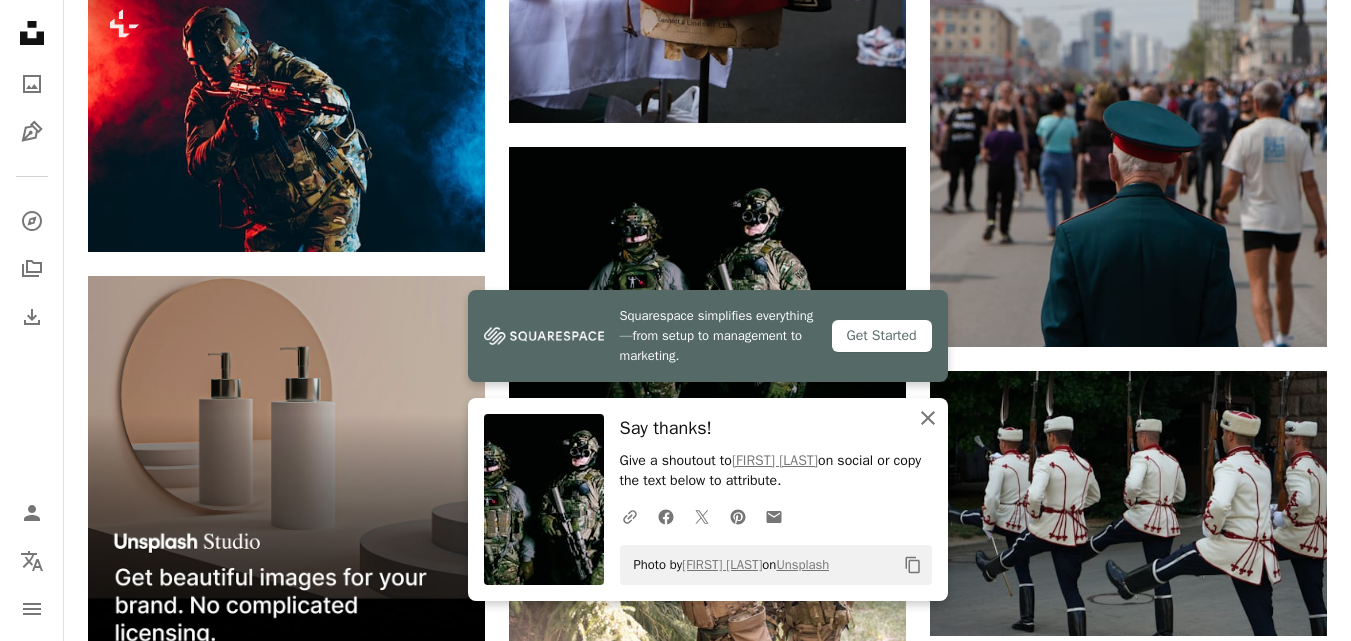 click 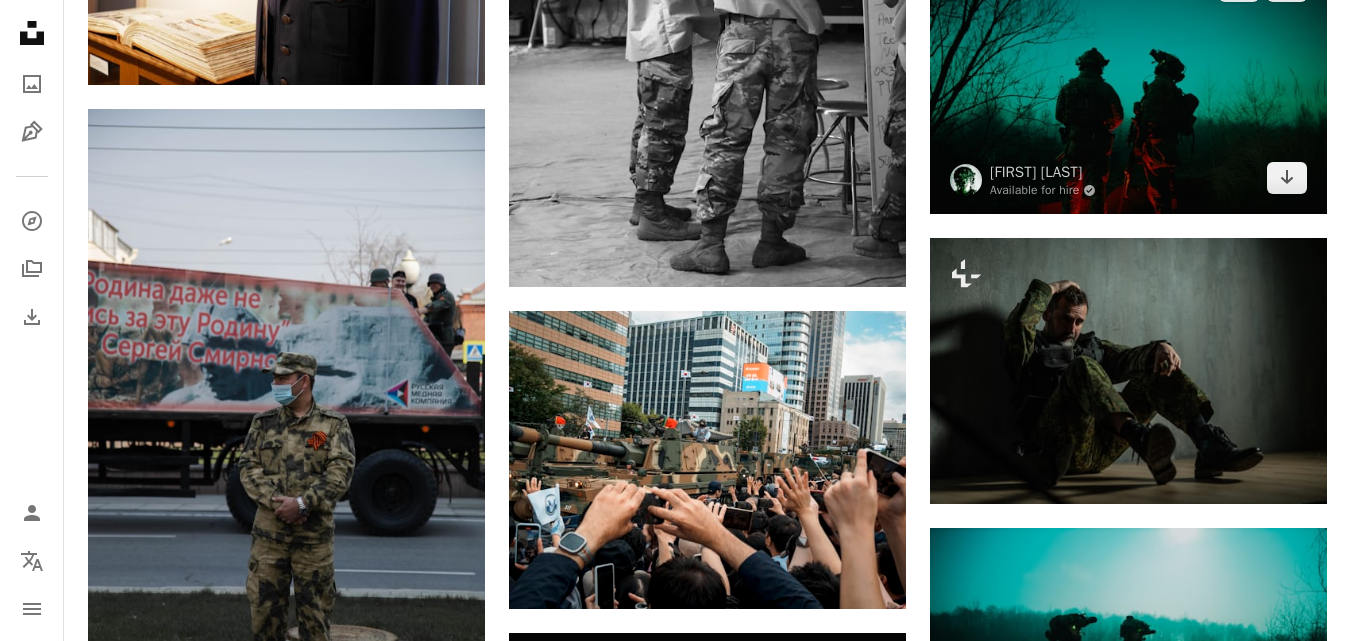 scroll, scrollTop: 4413, scrollLeft: 0, axis: vertical 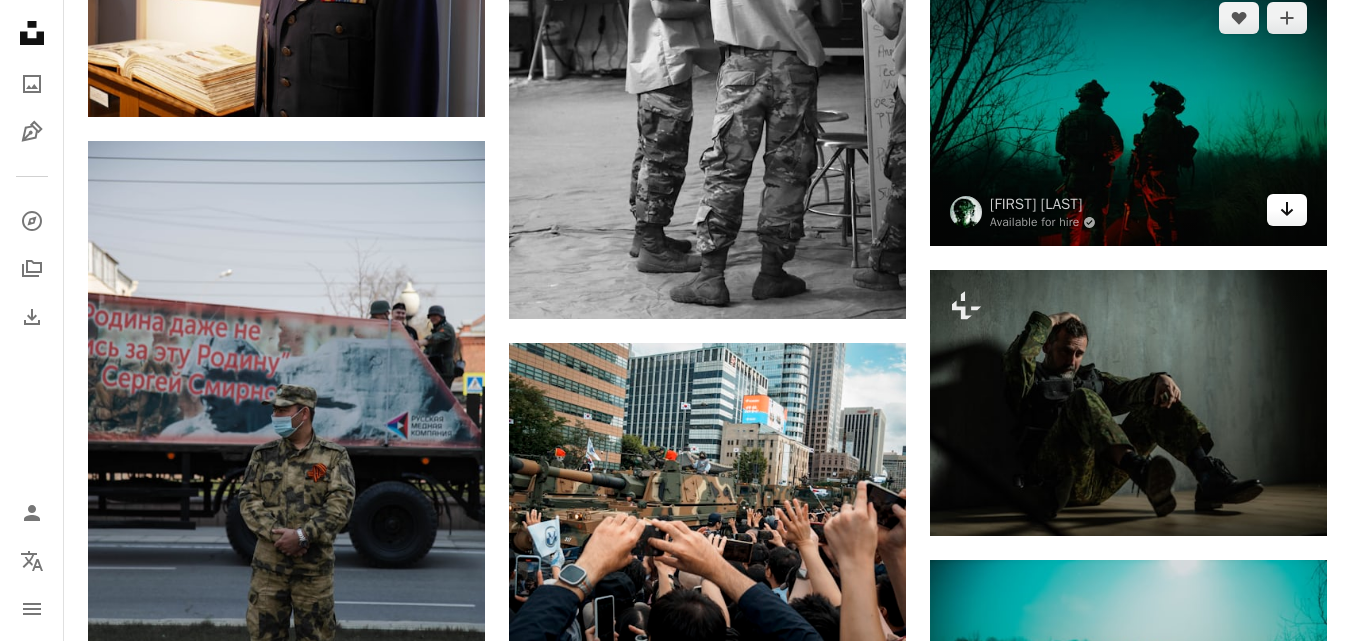 click on "Arrow pointing down" 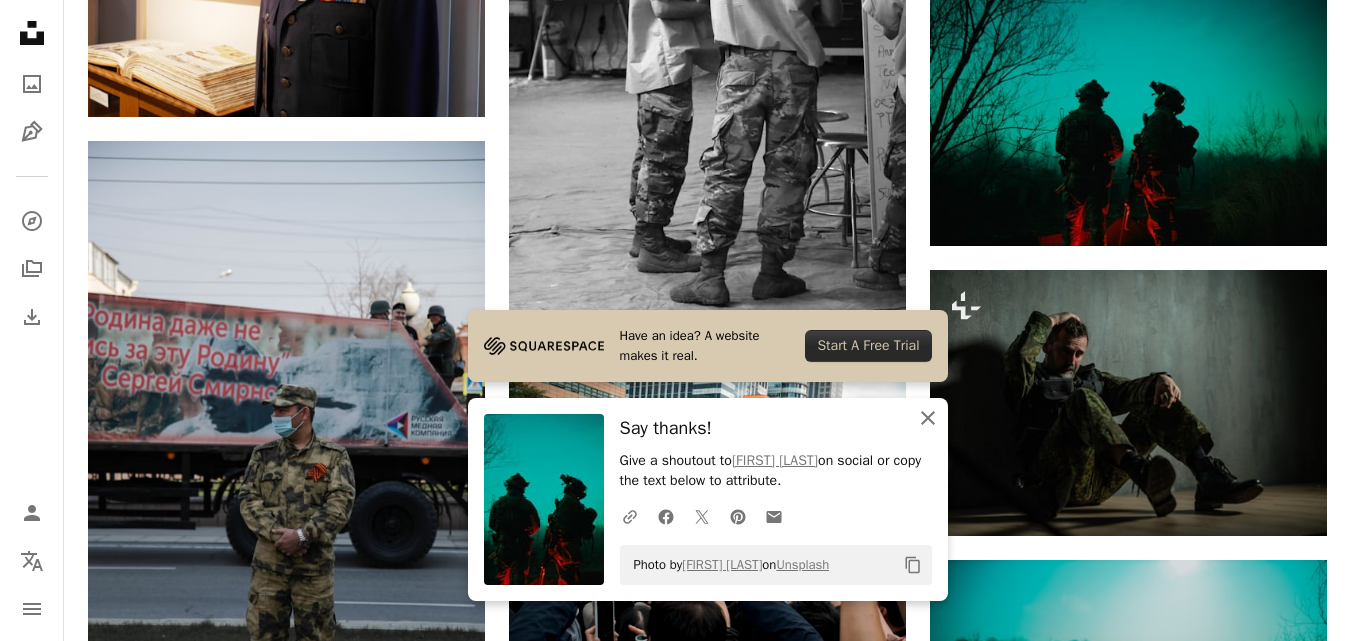 click on "An X shape" 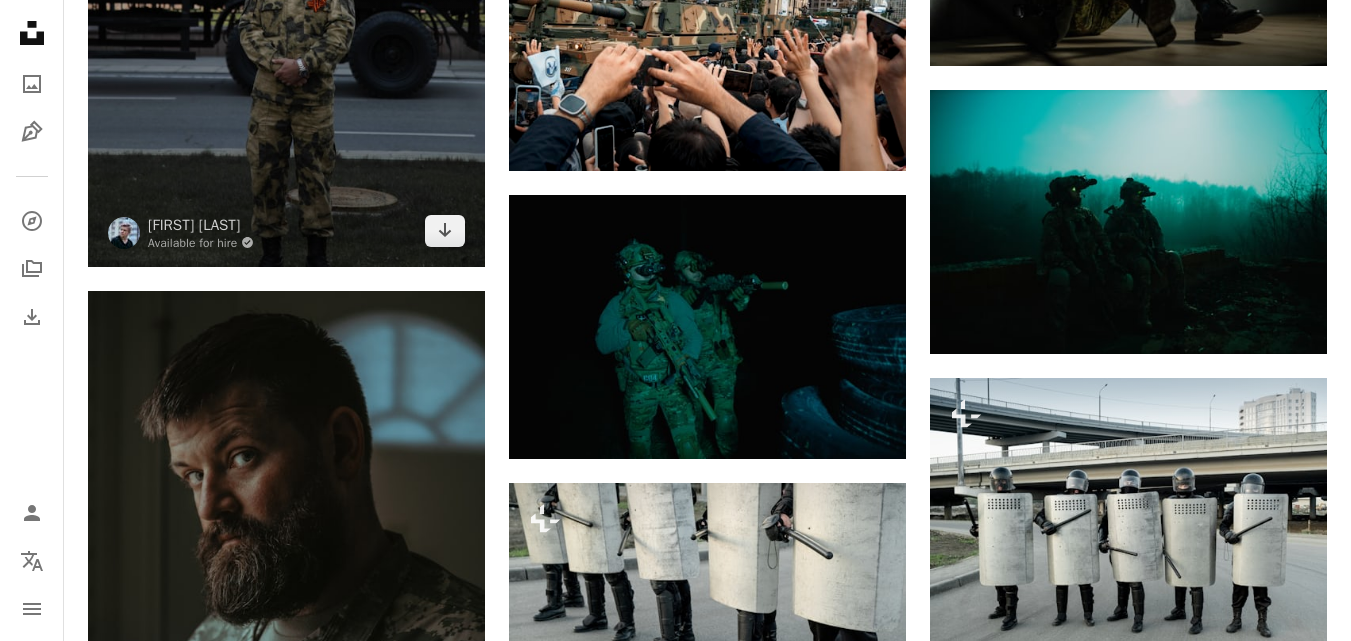 scroll, scrollTop: 4913, scrollLeft: 0, axis: vertical 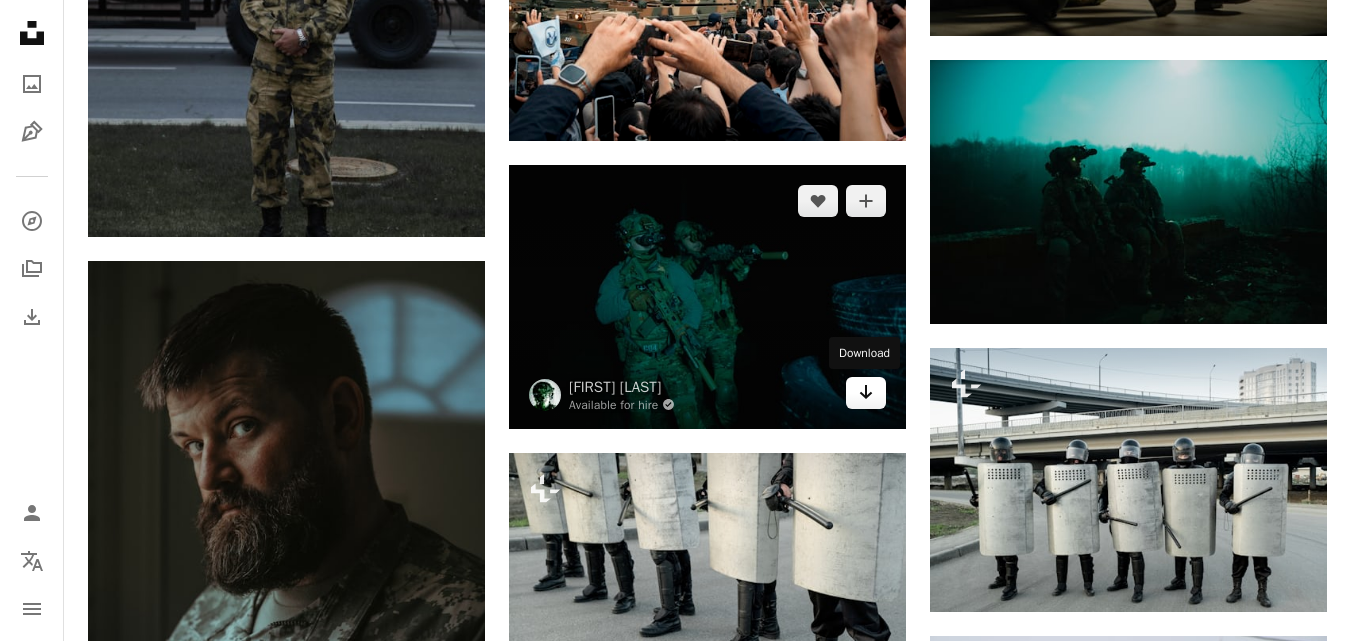 click on "Arrow pointing down" 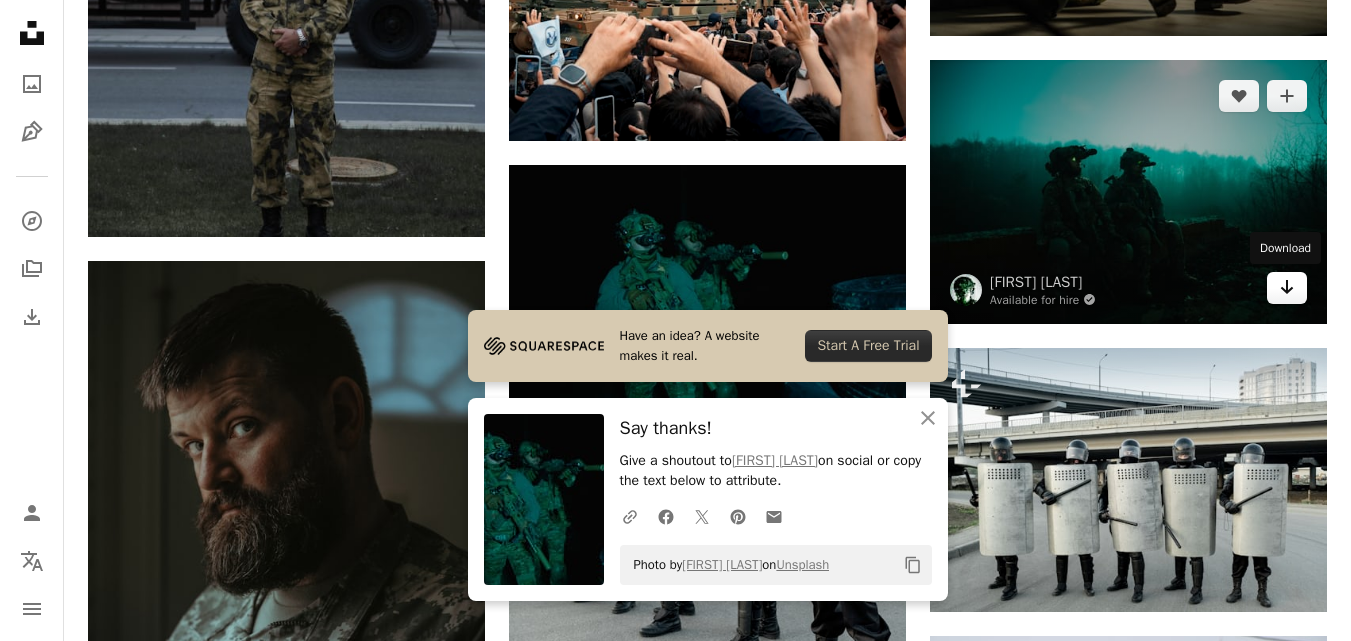 click on "Arrow pointing down" 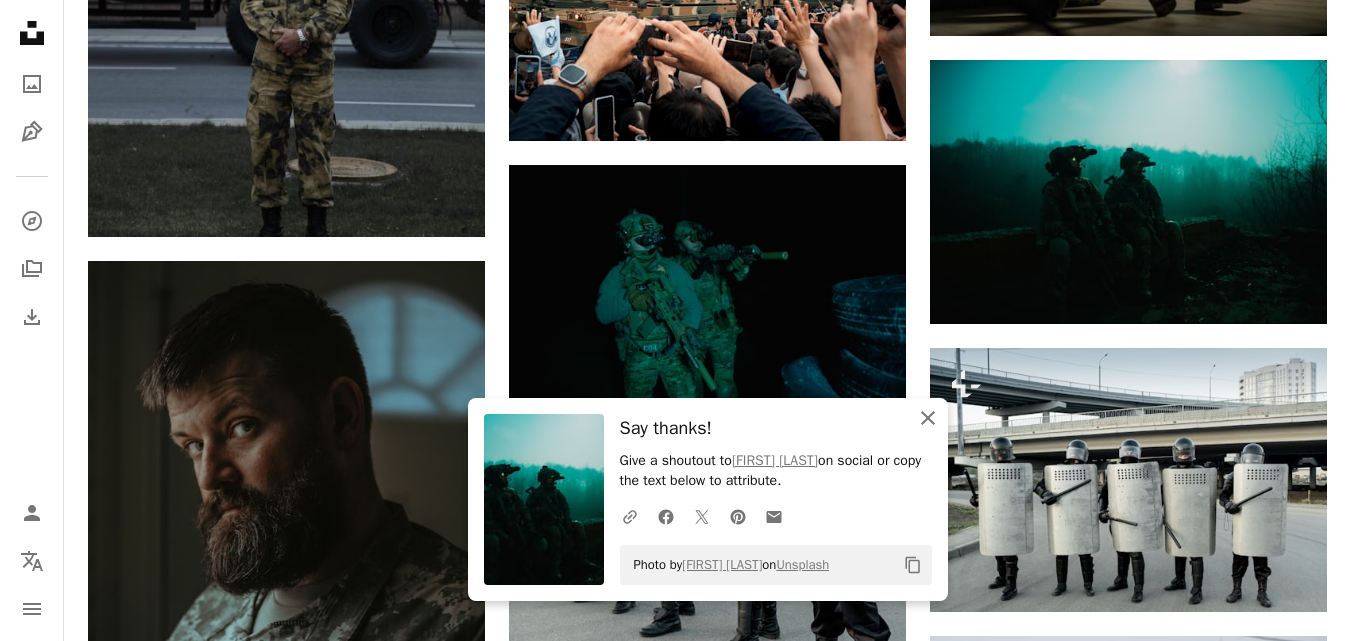 click 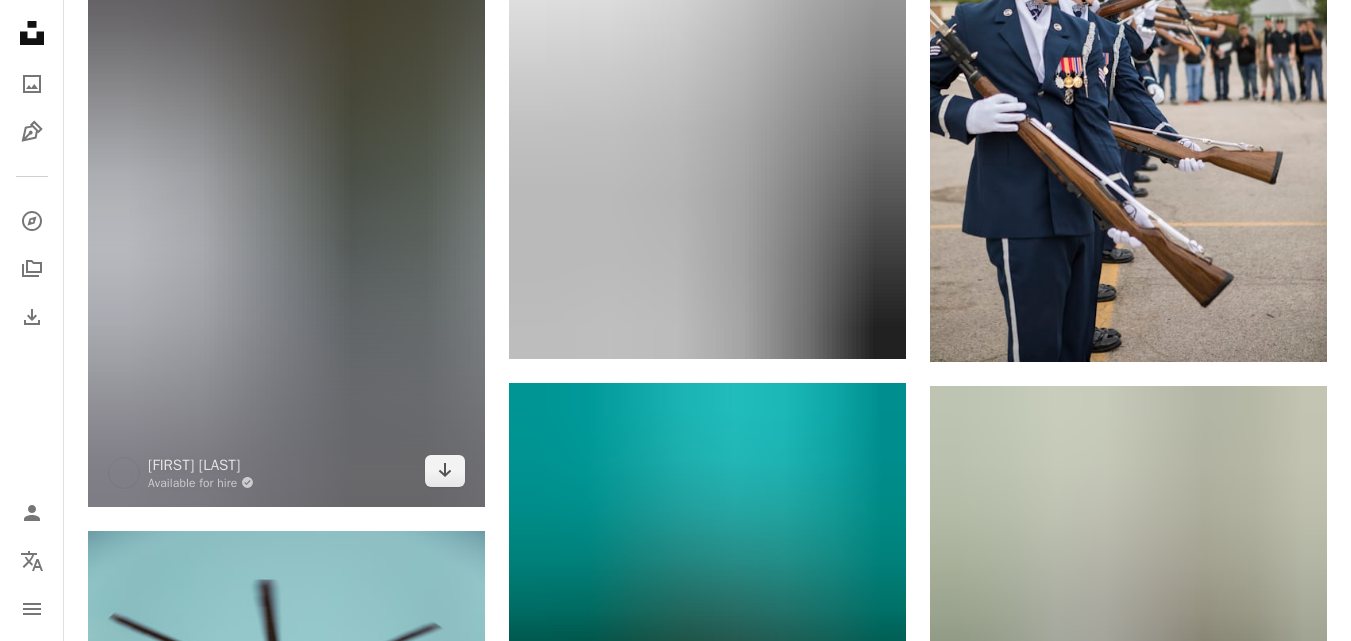 scroll, scrollTop: 6713, scrollLeft: 0, axis: vertical 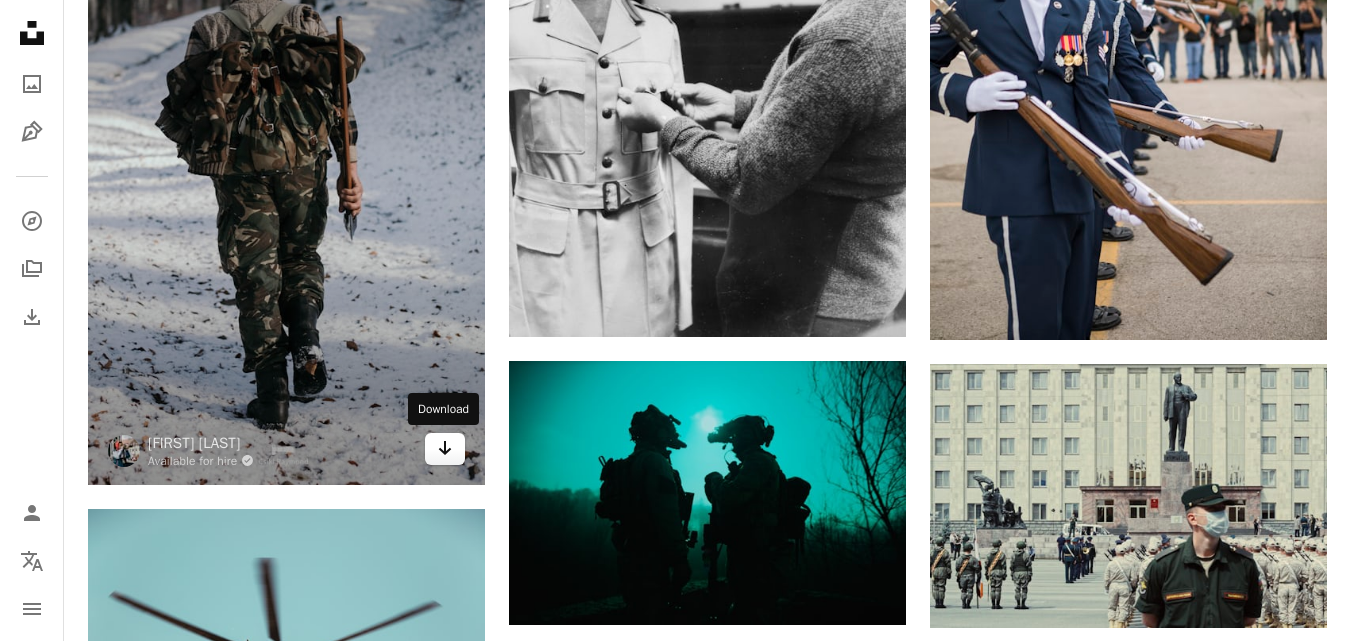 click on "Arrow pointing down" 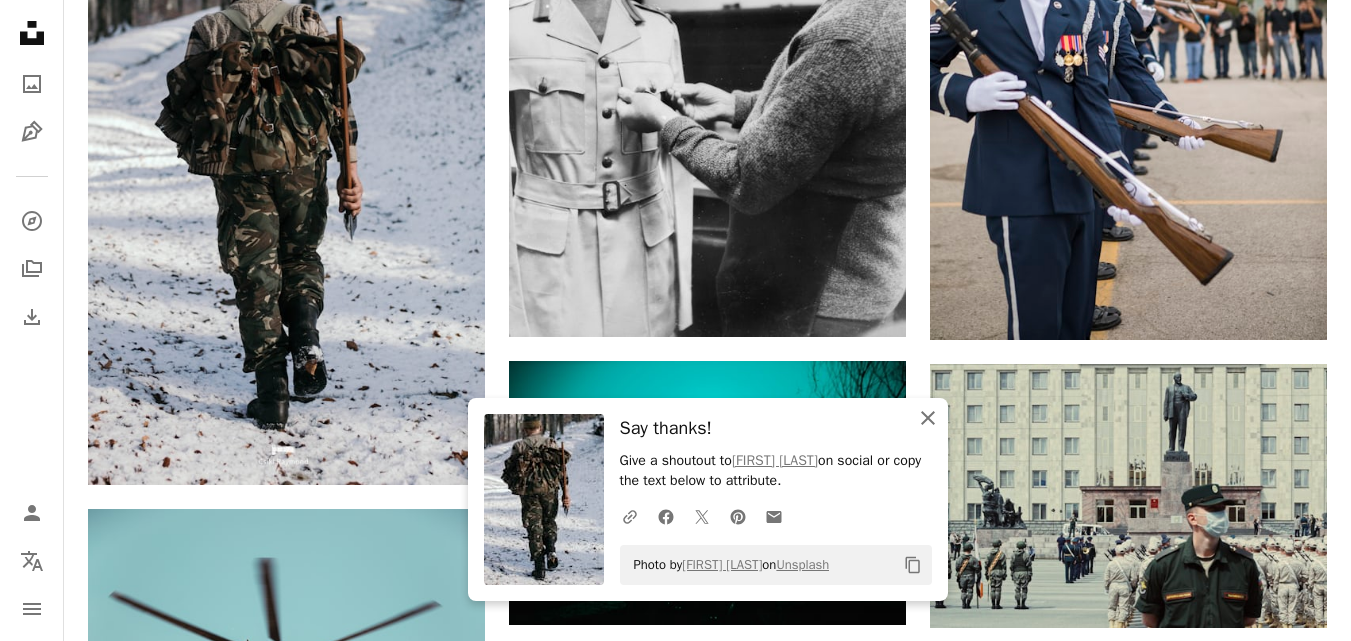 click on "An X shape" 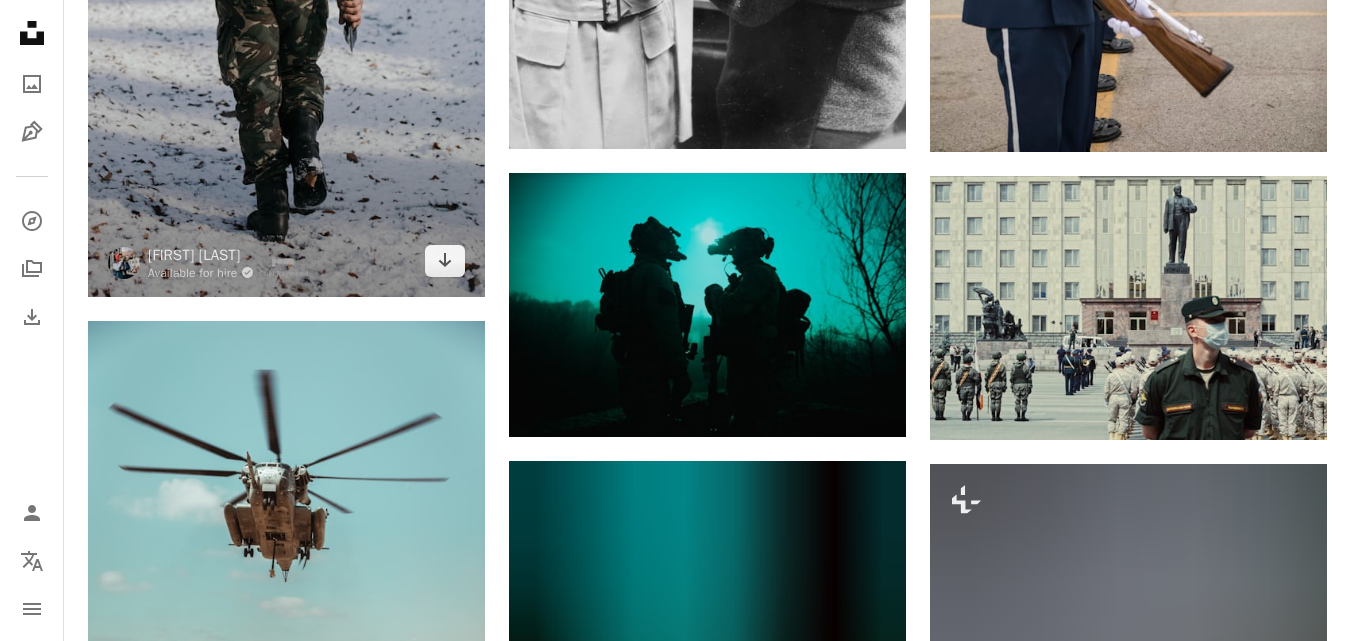 scroll, scrollTop: 6913, scrollLeft: 0, axis: vertical 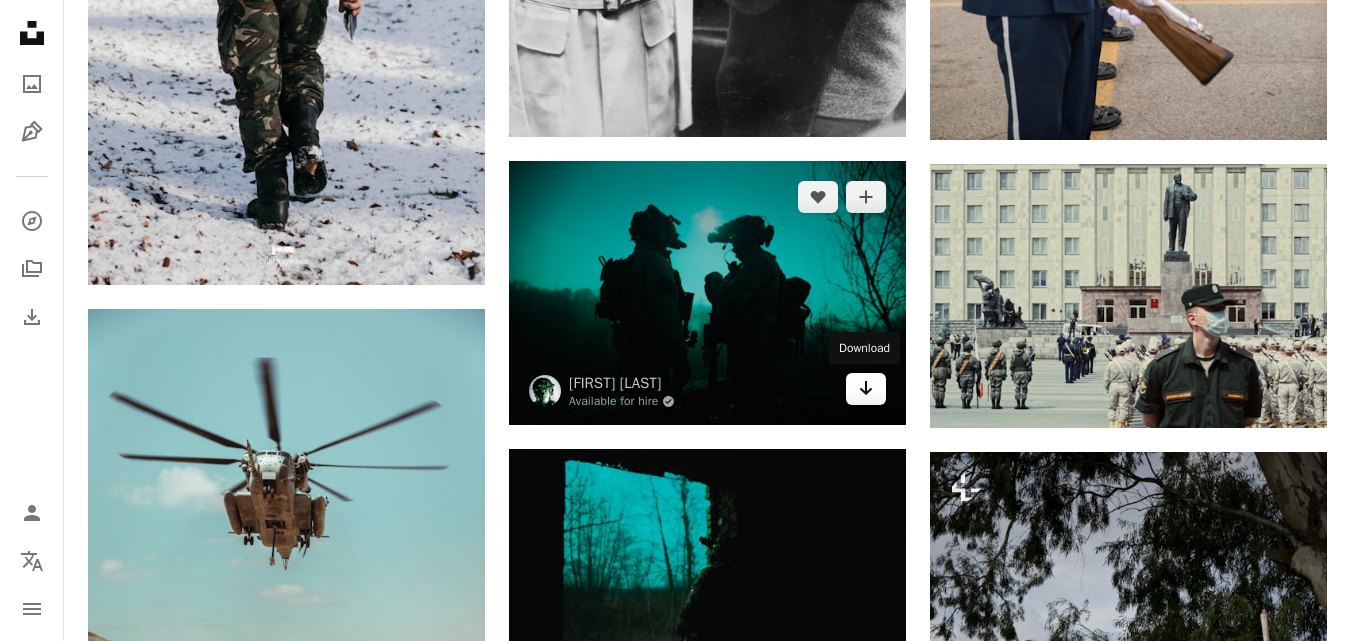 click on "Arrow pointing down" 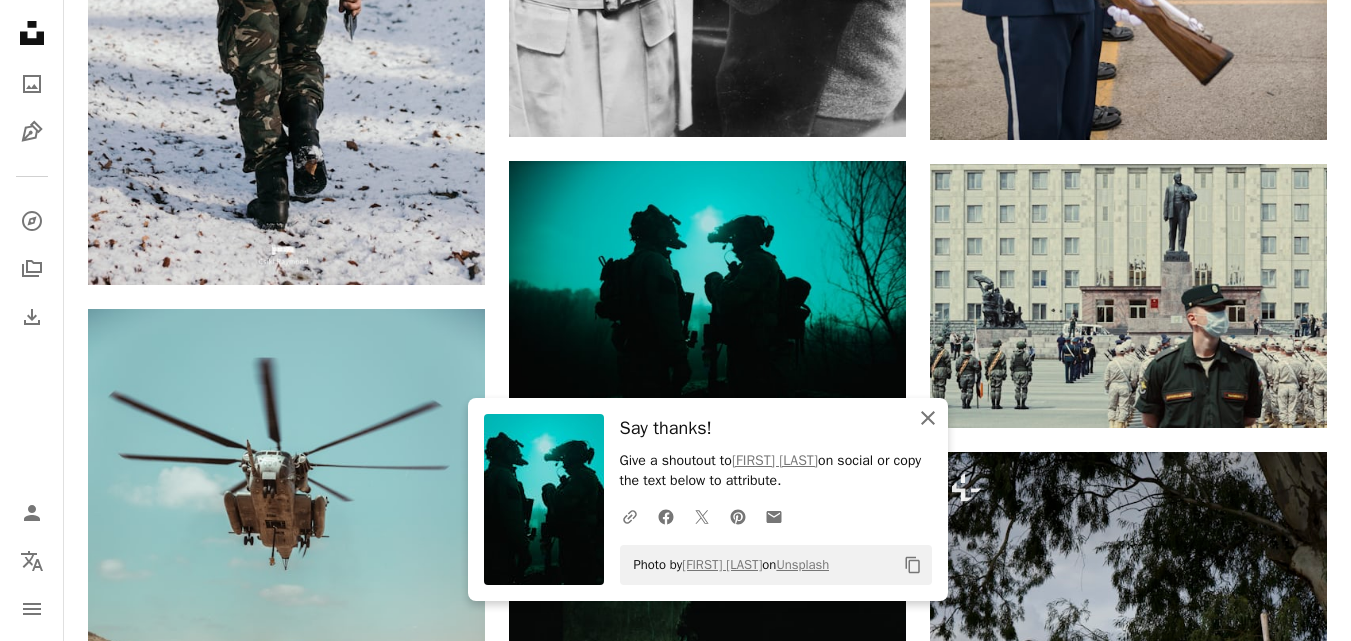 click 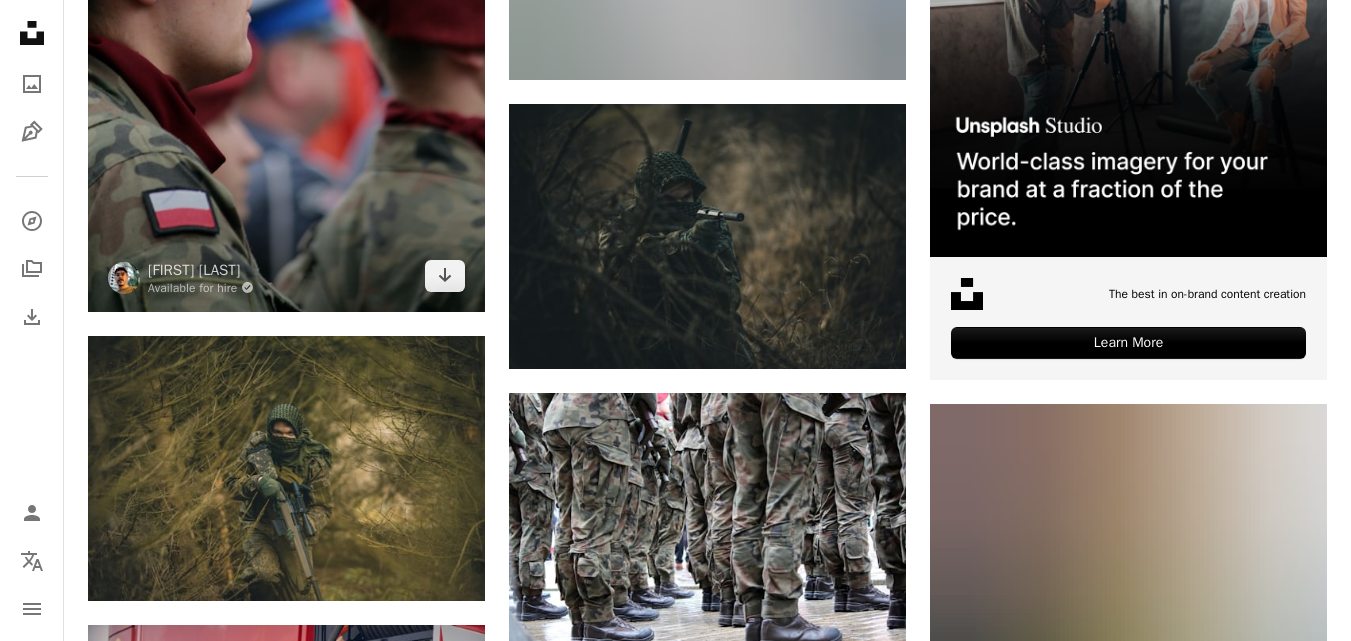 scroll, scrollTop: 9213, scrollLeft: 0, axis: vertical 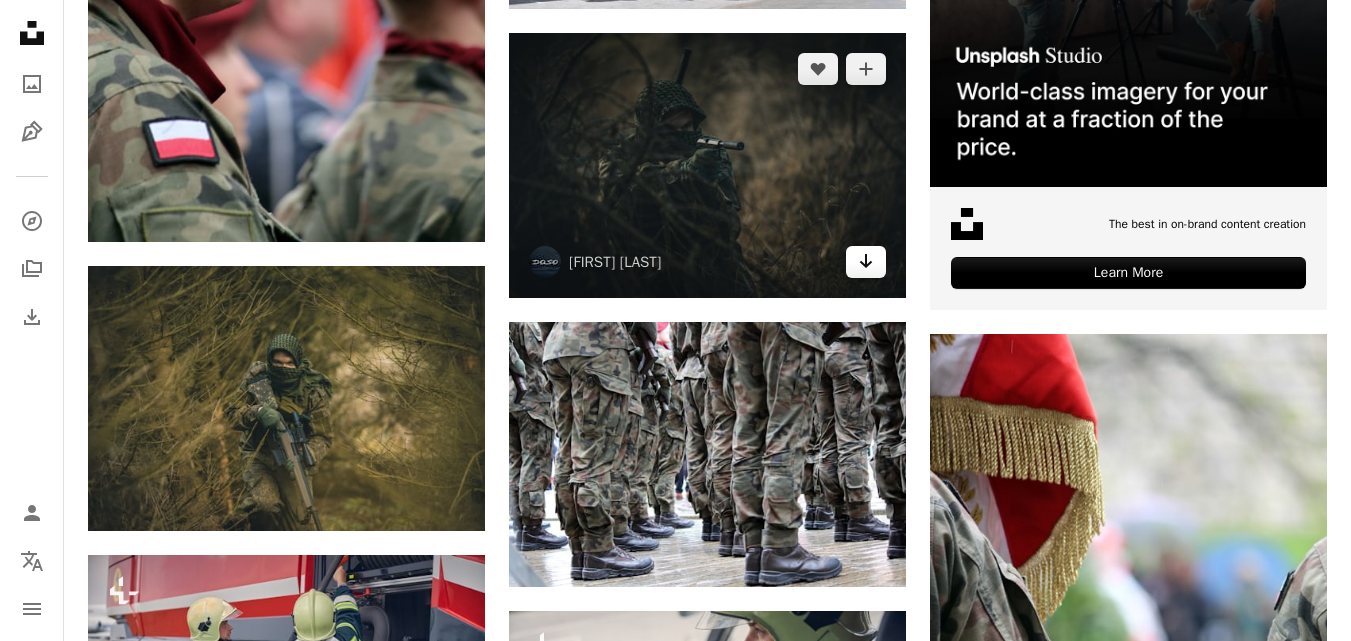 click on "Arrow pointing down" 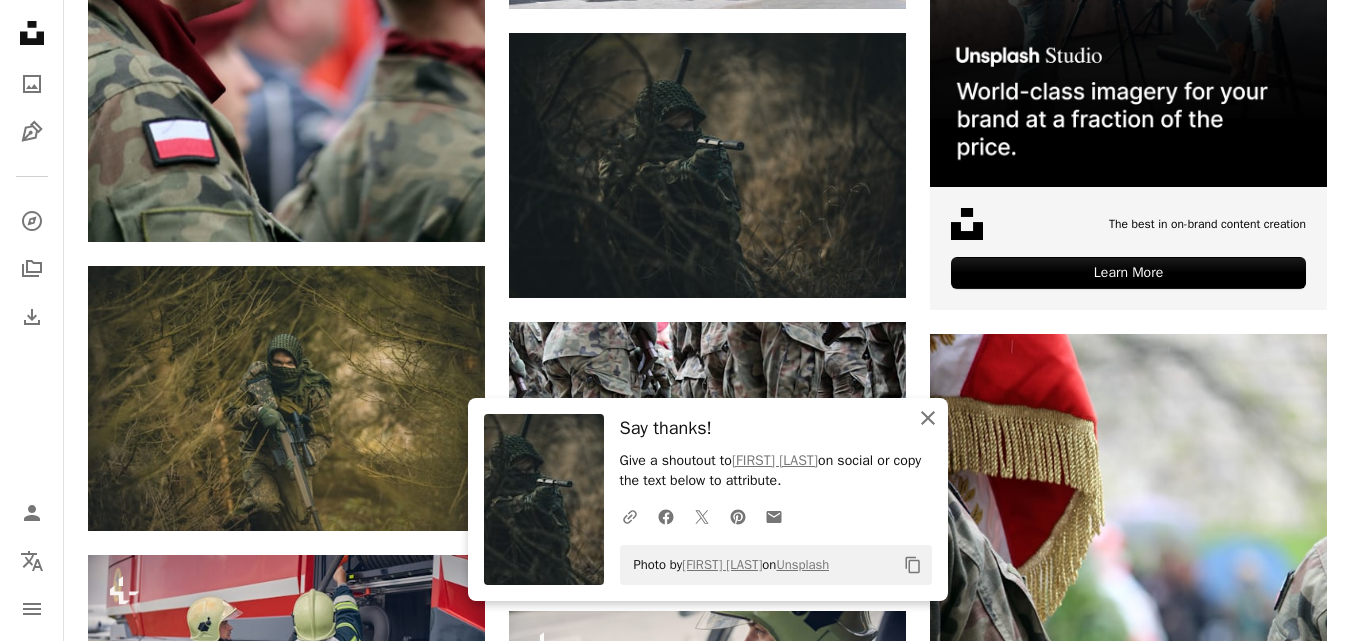 click 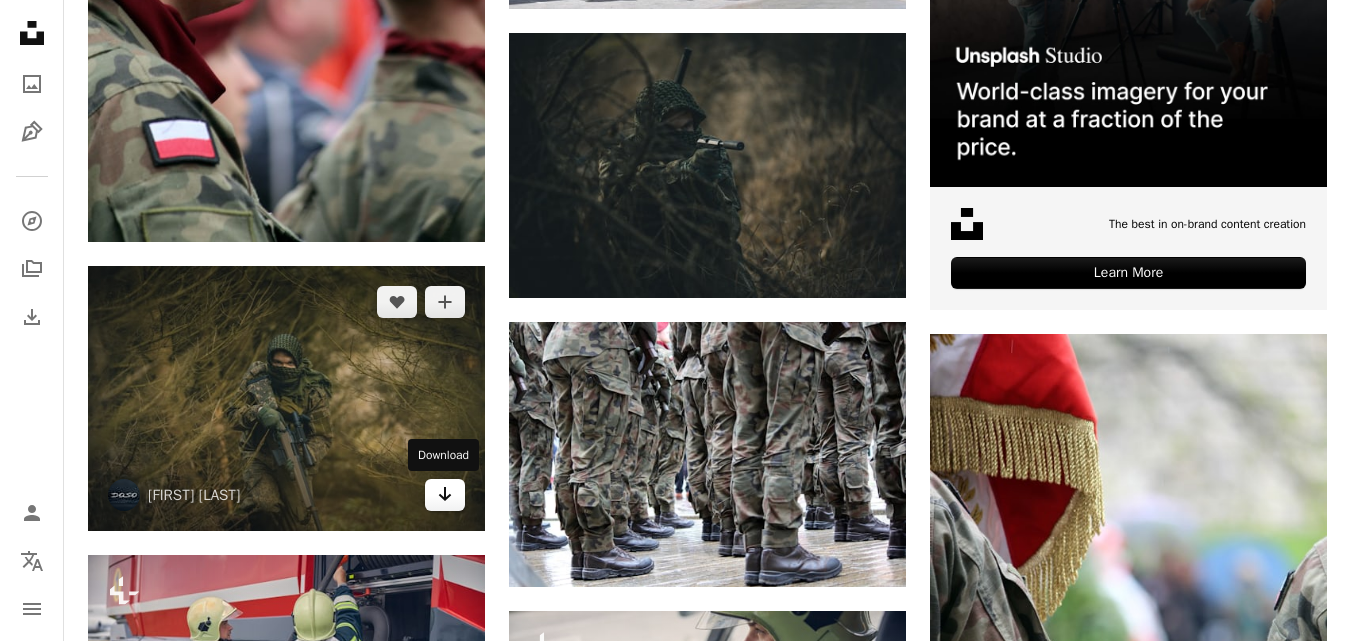 click 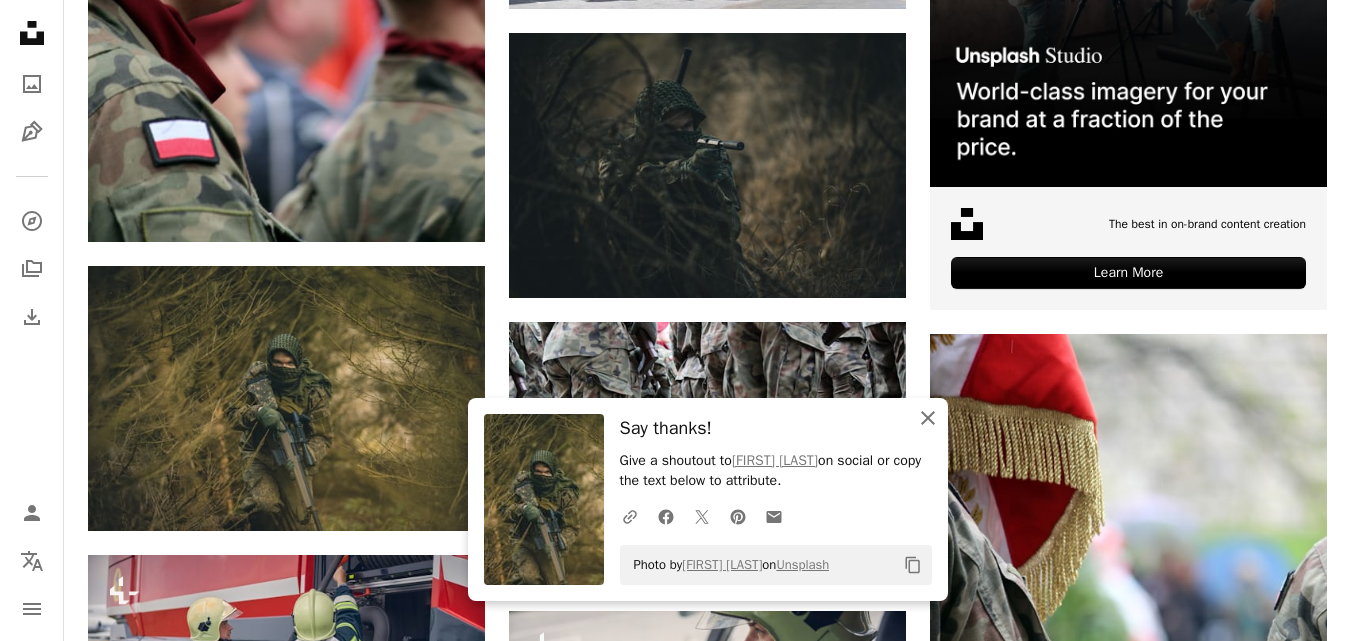click 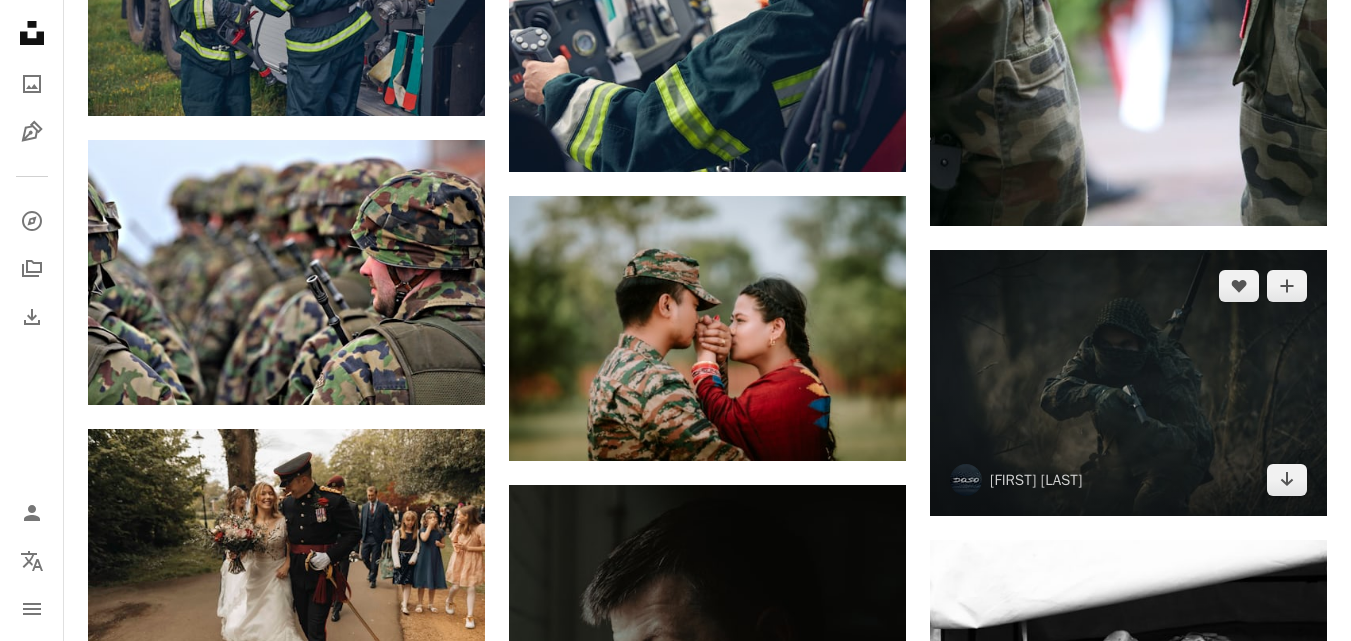 scroll, scrollTop: 10013, scrollLeft: 0, axis: vertical 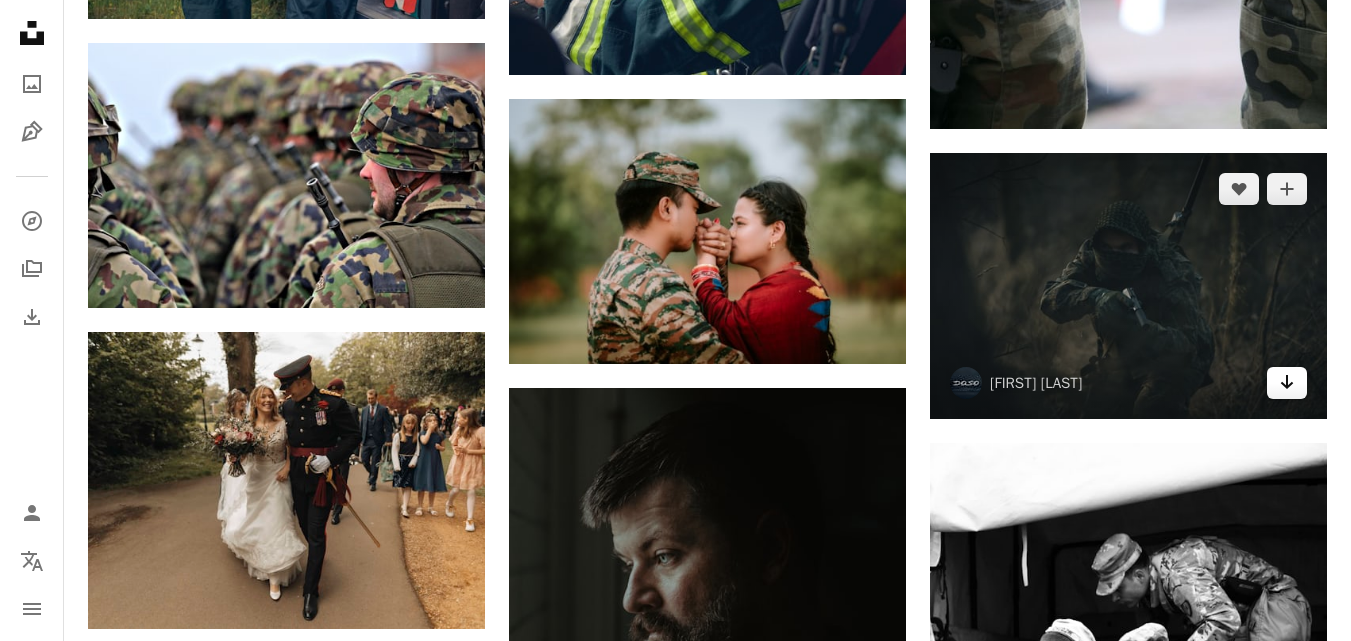 click 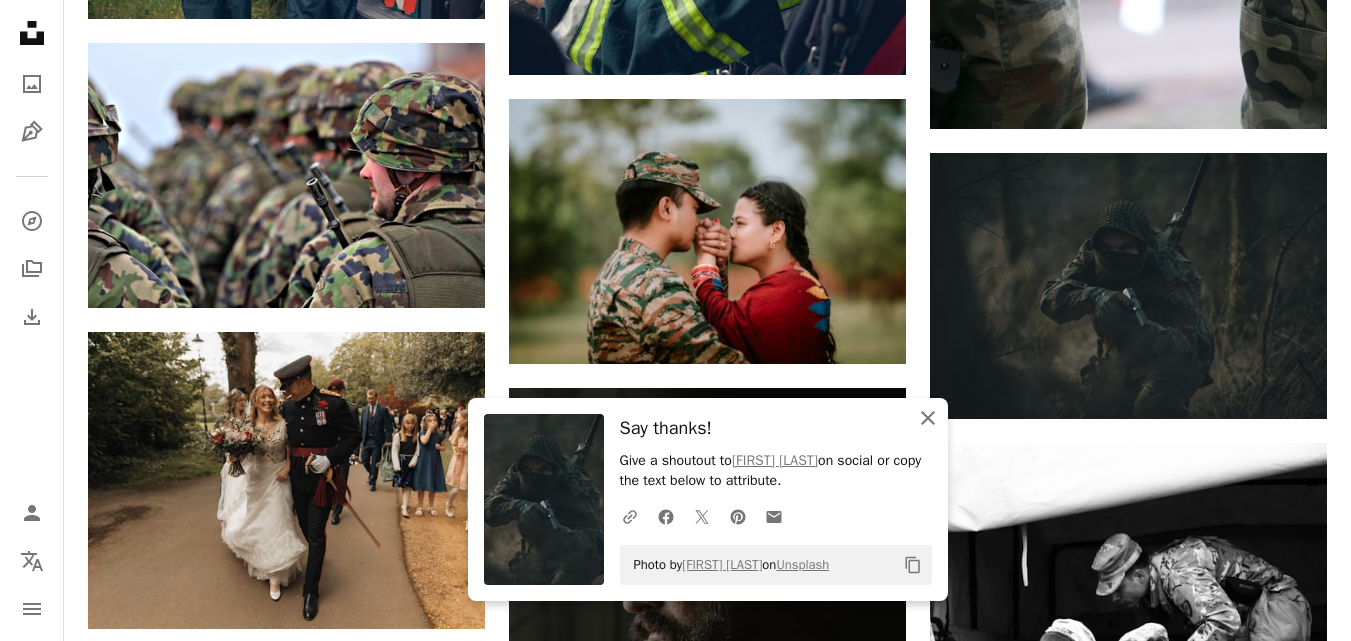 click on "An X shape" 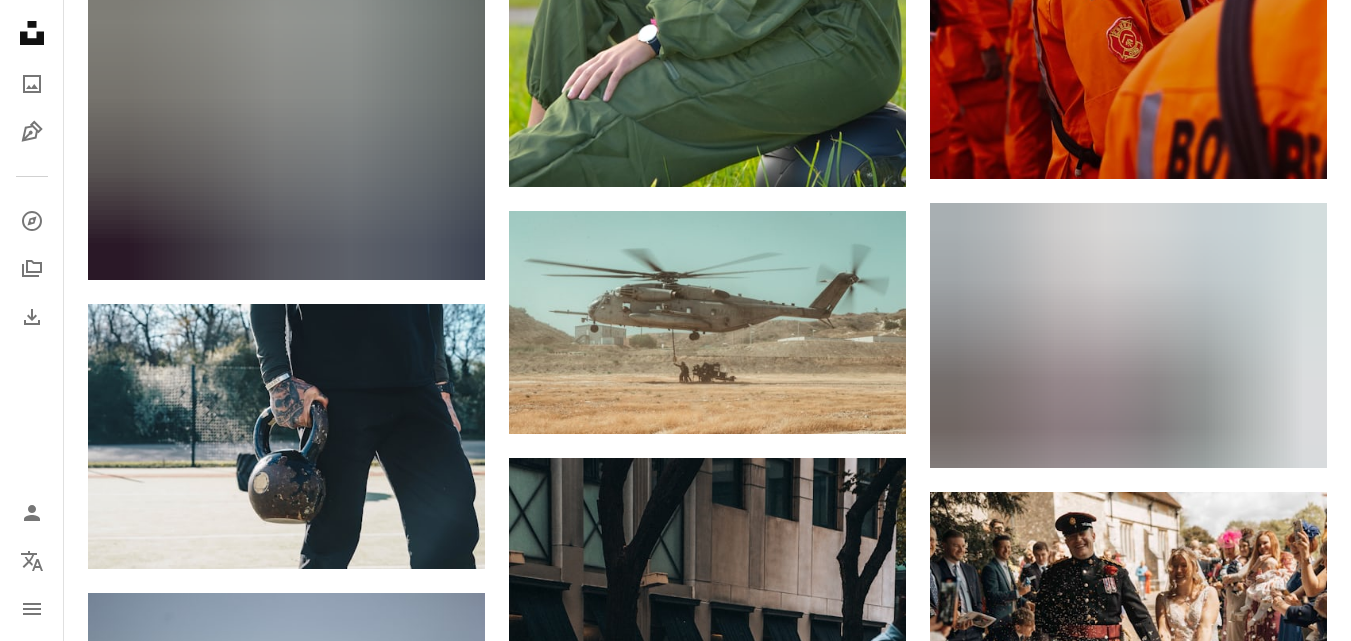 scroll, scrollTop: 12013, scrollLeft: 0, axis: vertical 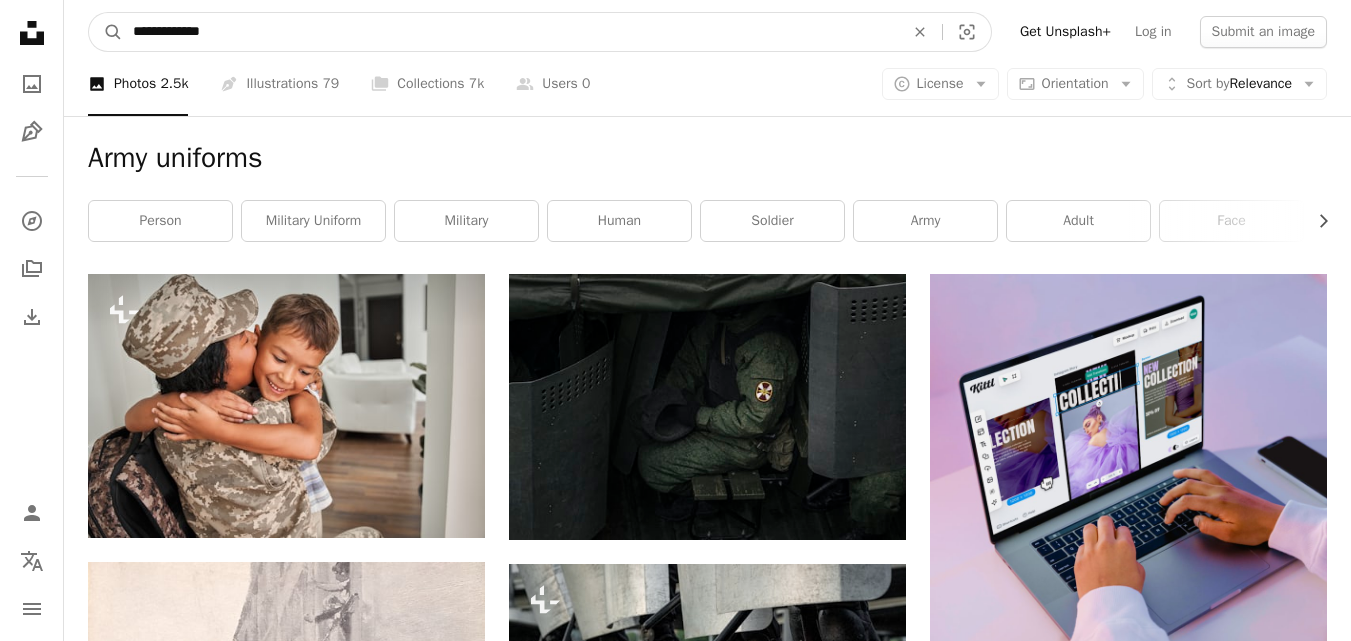 drag, startPoint x: 135, startPoint y: 32, endPoint x: 247, endPoint y: 38, distance: 112.1606 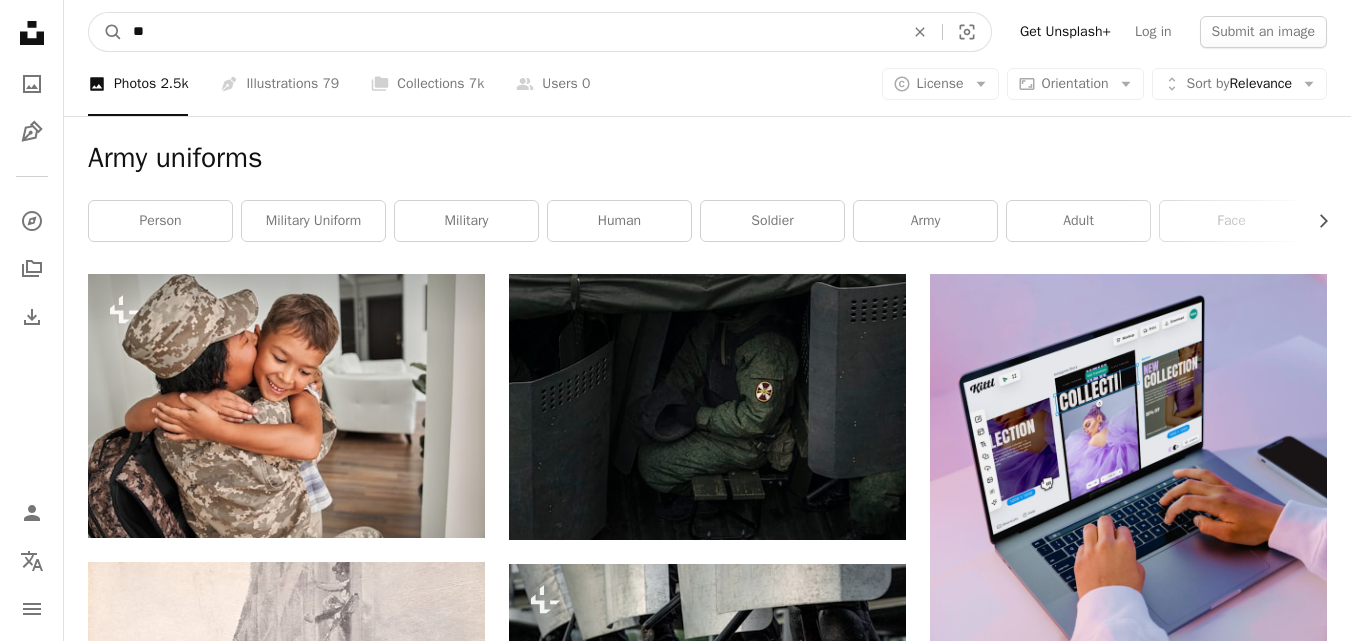type on "*" 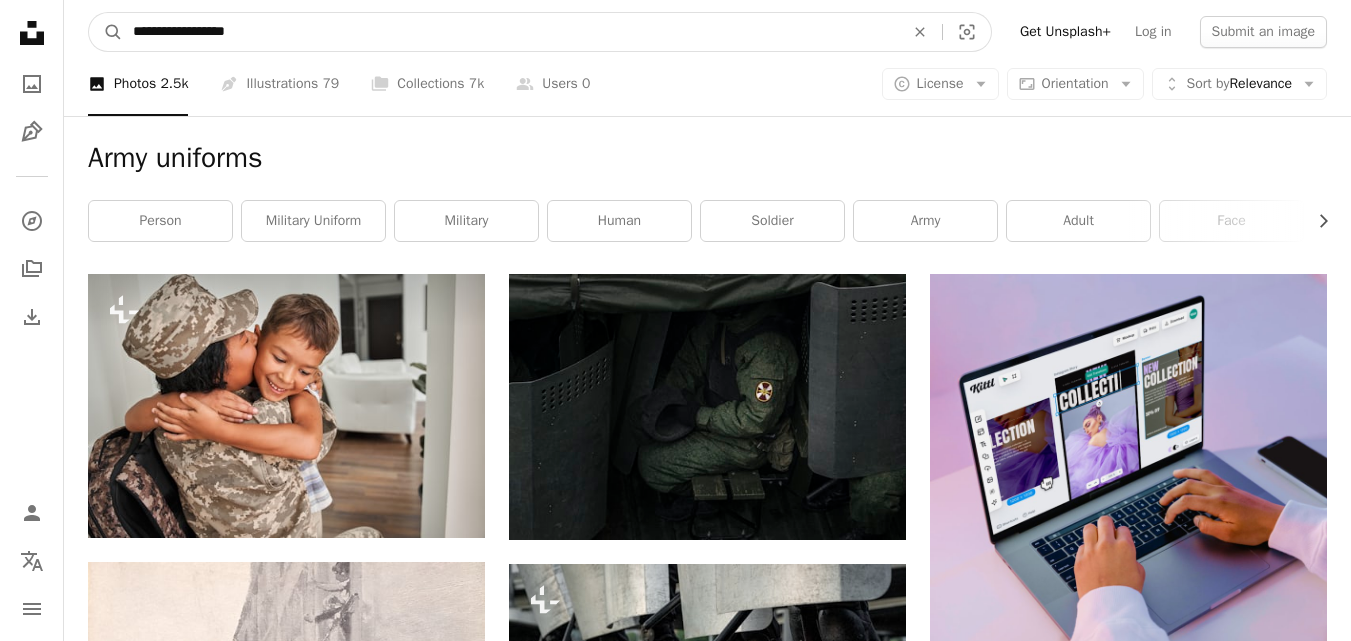 type on "**********" 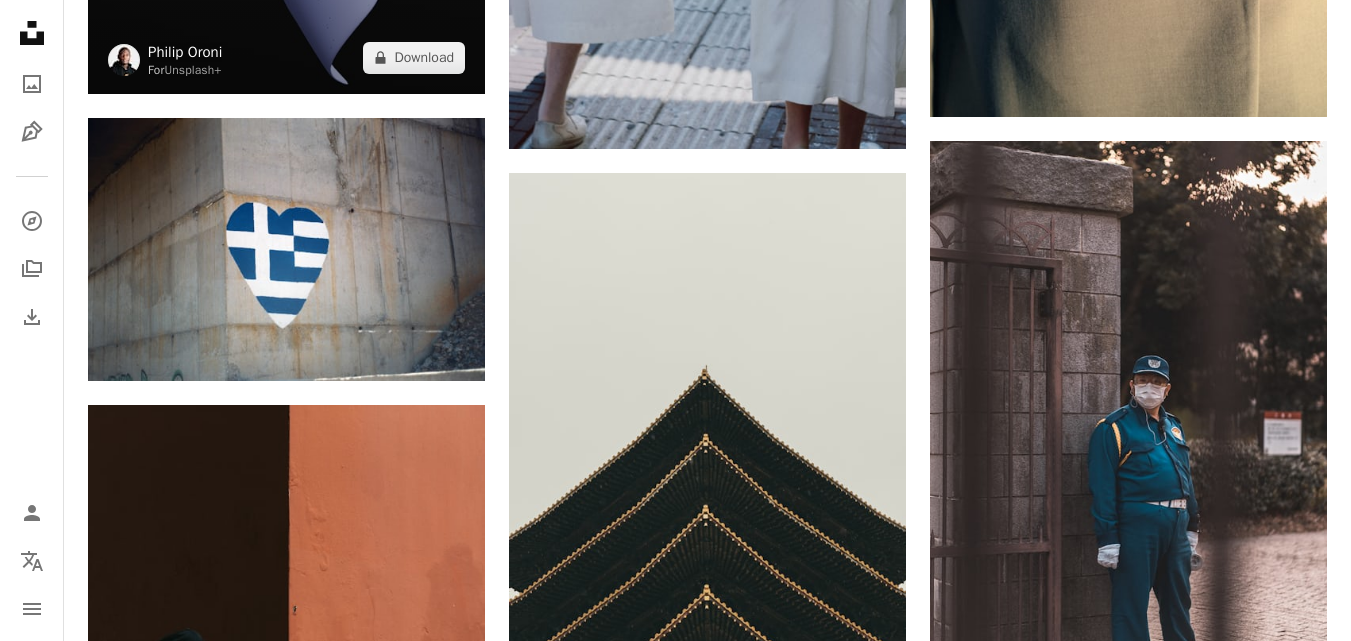 scroll, scrollTop: 1300, scrollLeft: 0, axis: vertical 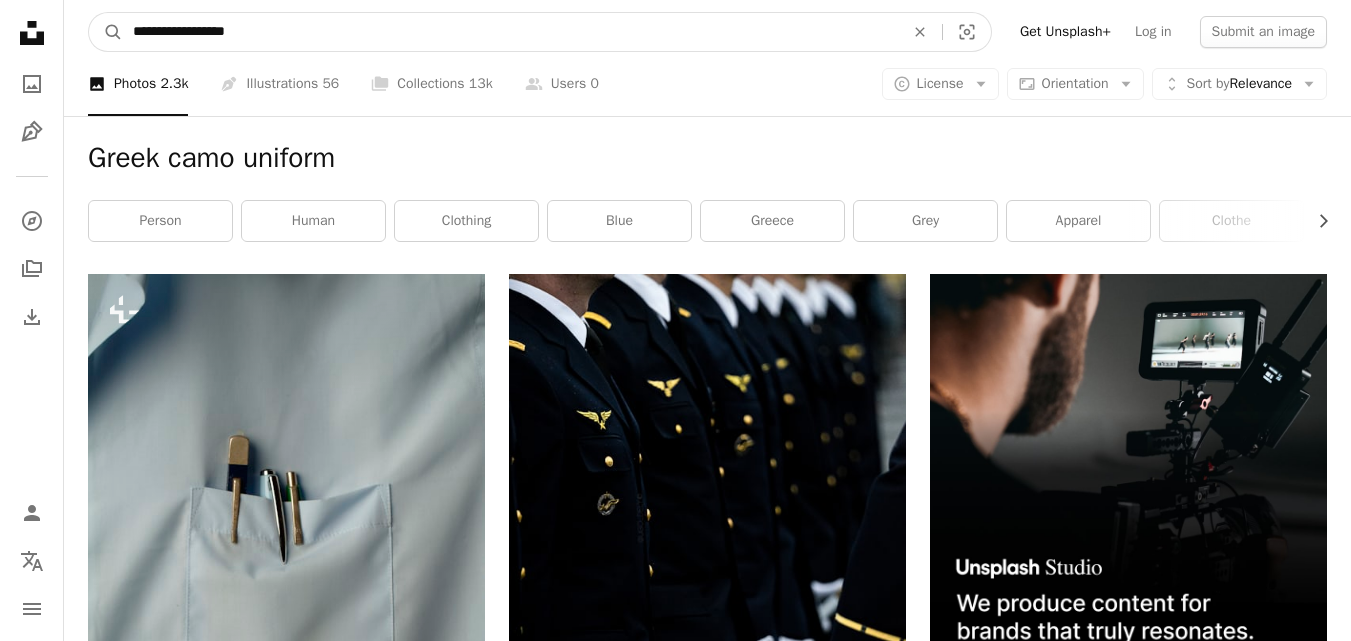 drag, startPoint x: 143, startPoint y: 35, endPoint x: 304, endPoint y: 37, distance: 161.01242 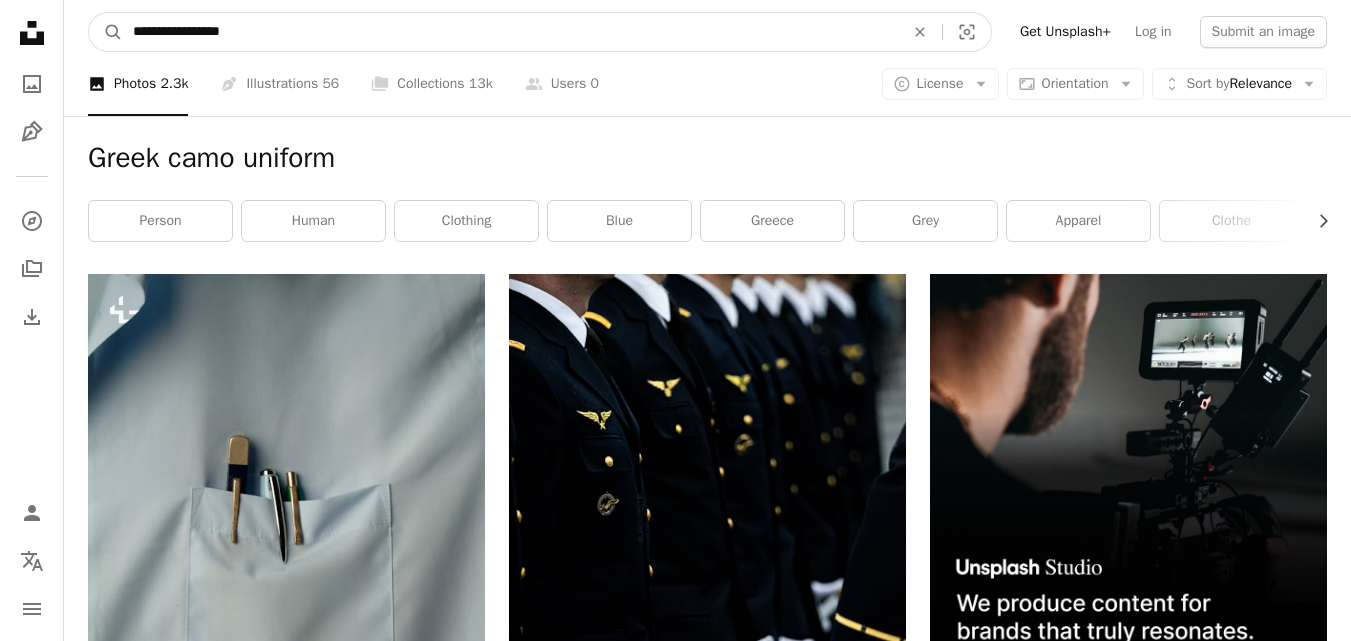 type on "**********" 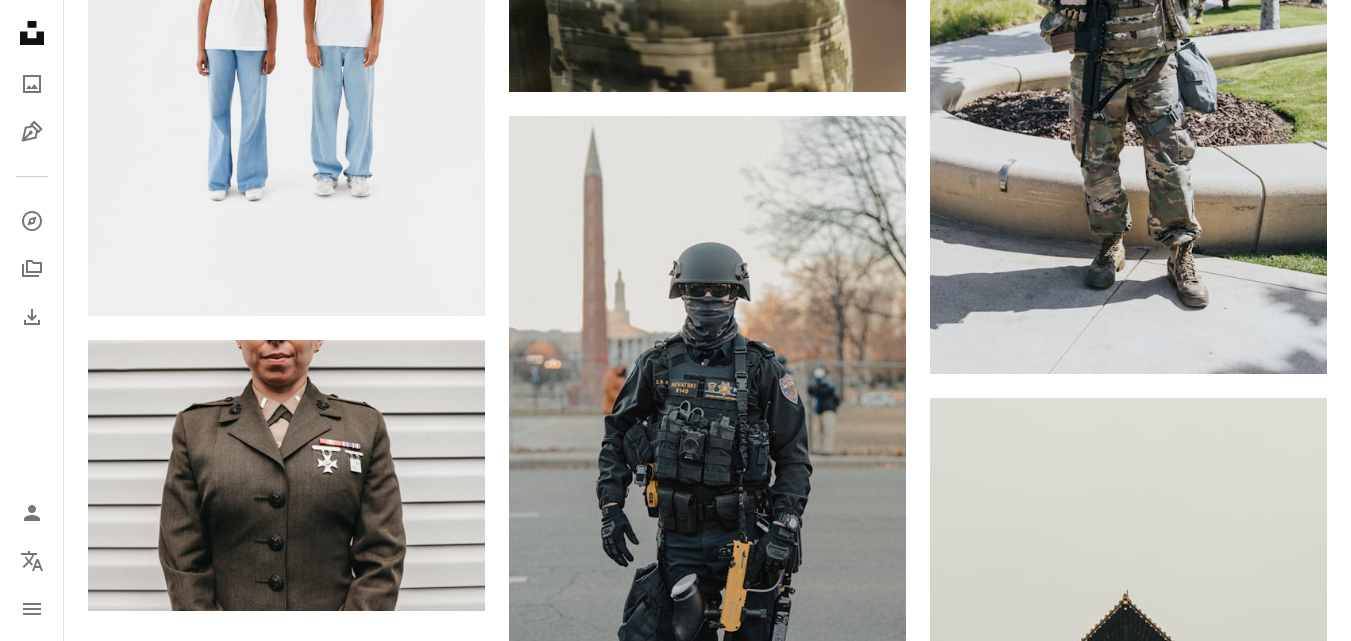 scroll, scrollTop: 2900, scrollLeft: 0, axis: vertical 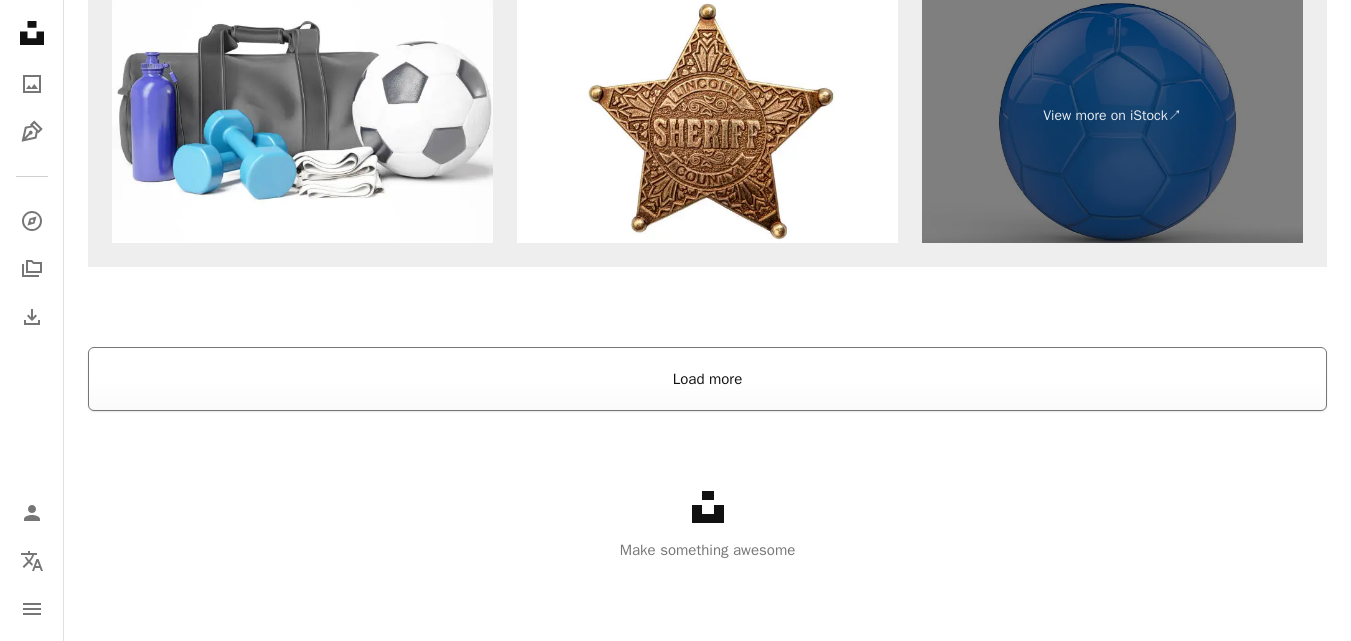 click on "Load more" at bounding box center [707, 379] 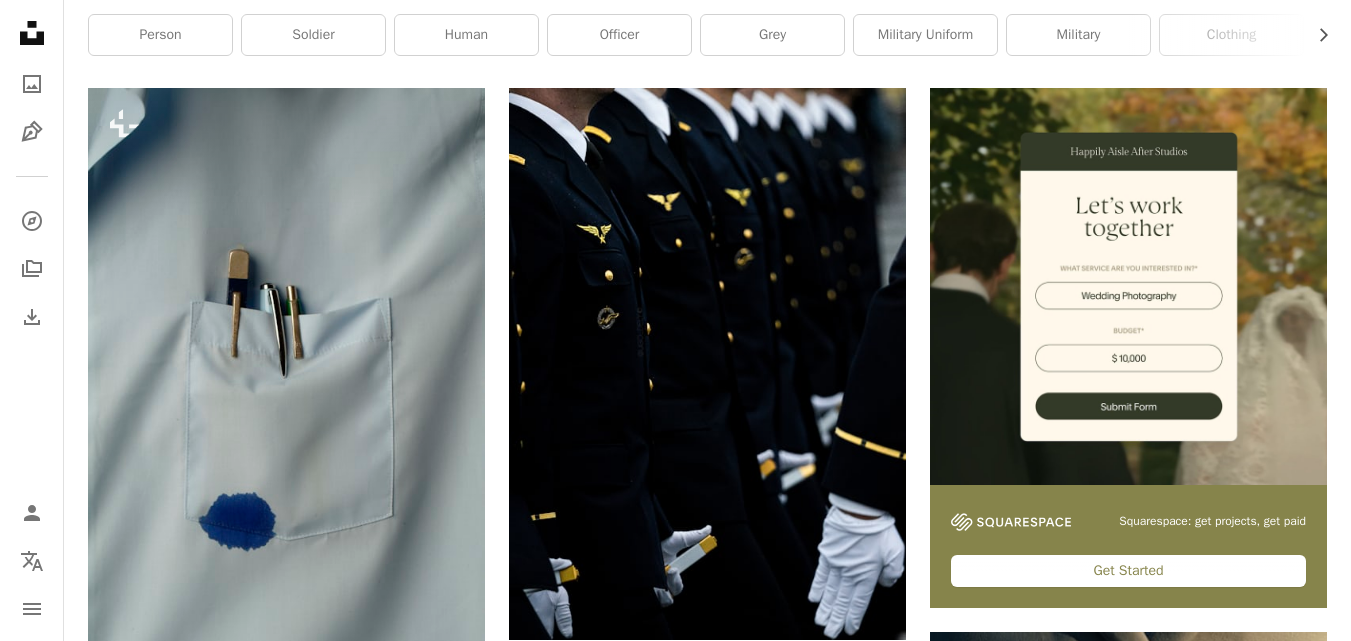 scroll, scrollTop: 0, scrollLeft: 0, axis: both 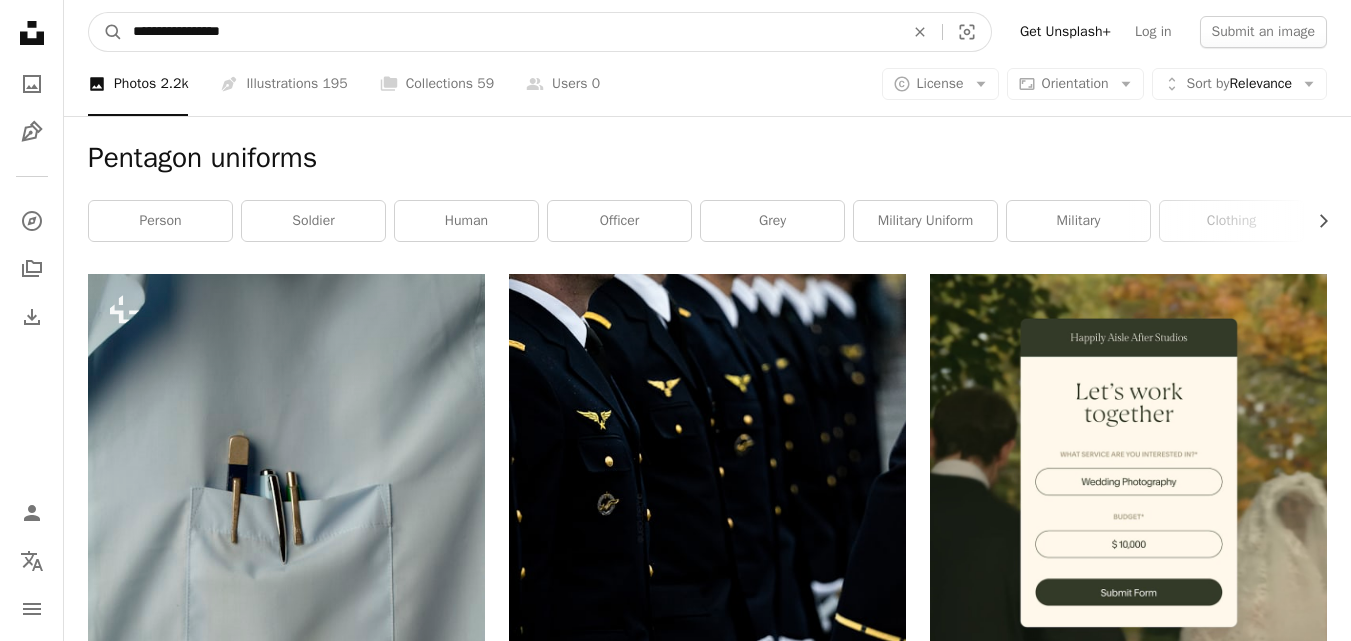 drag, startPoint x: 131, startPoint y: 26, endPoint x: 285, endPoint y: 26, distance: 154 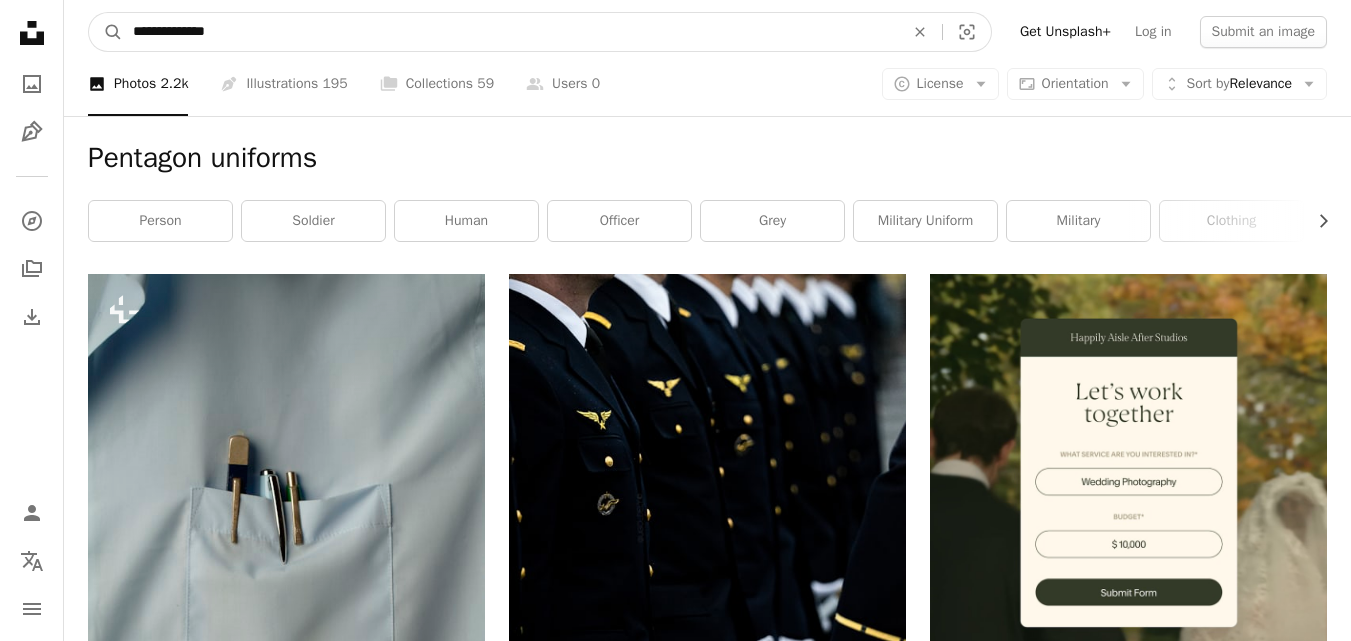 type on "**********" 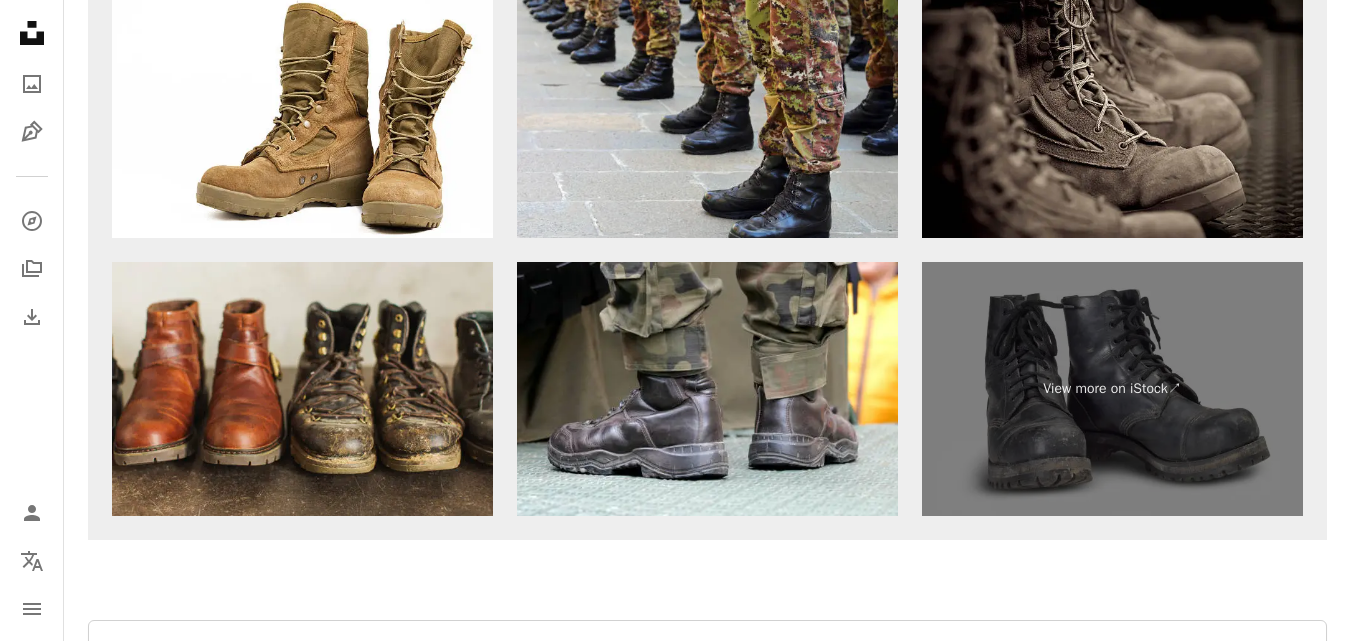 scroll, scrollTop: 3955, scrollLeft: 0, axis: vertical 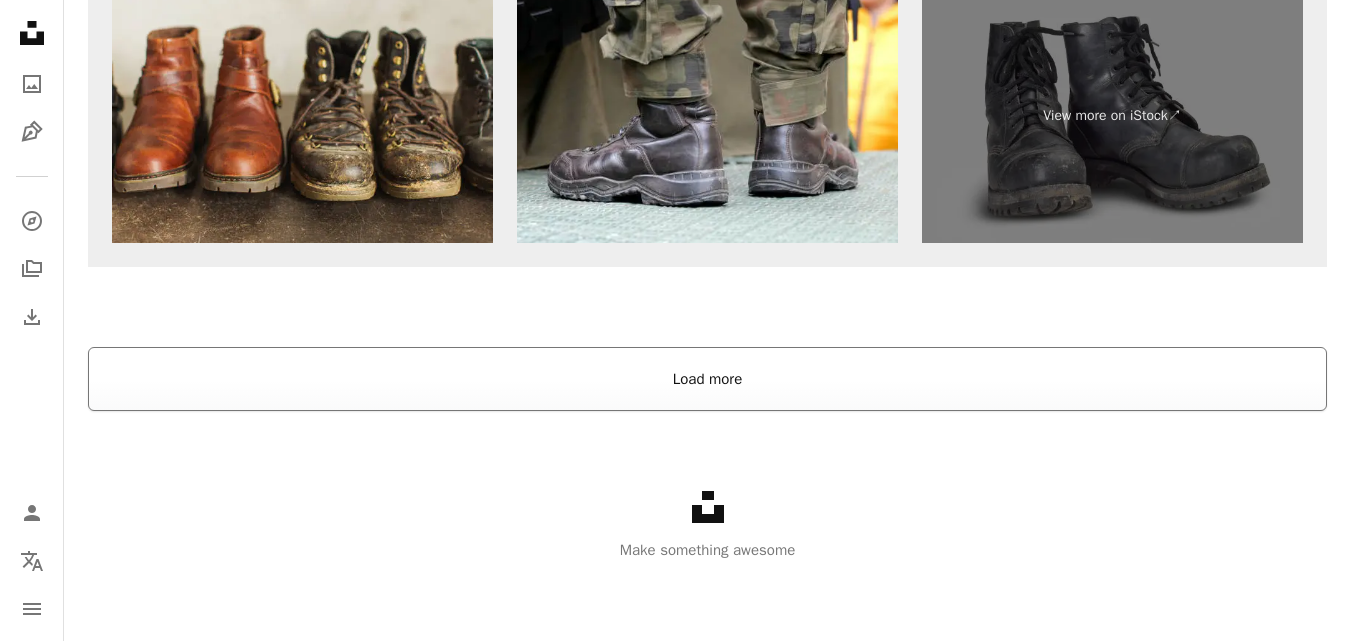 click on "Load more" at bounding box center [707, 379] 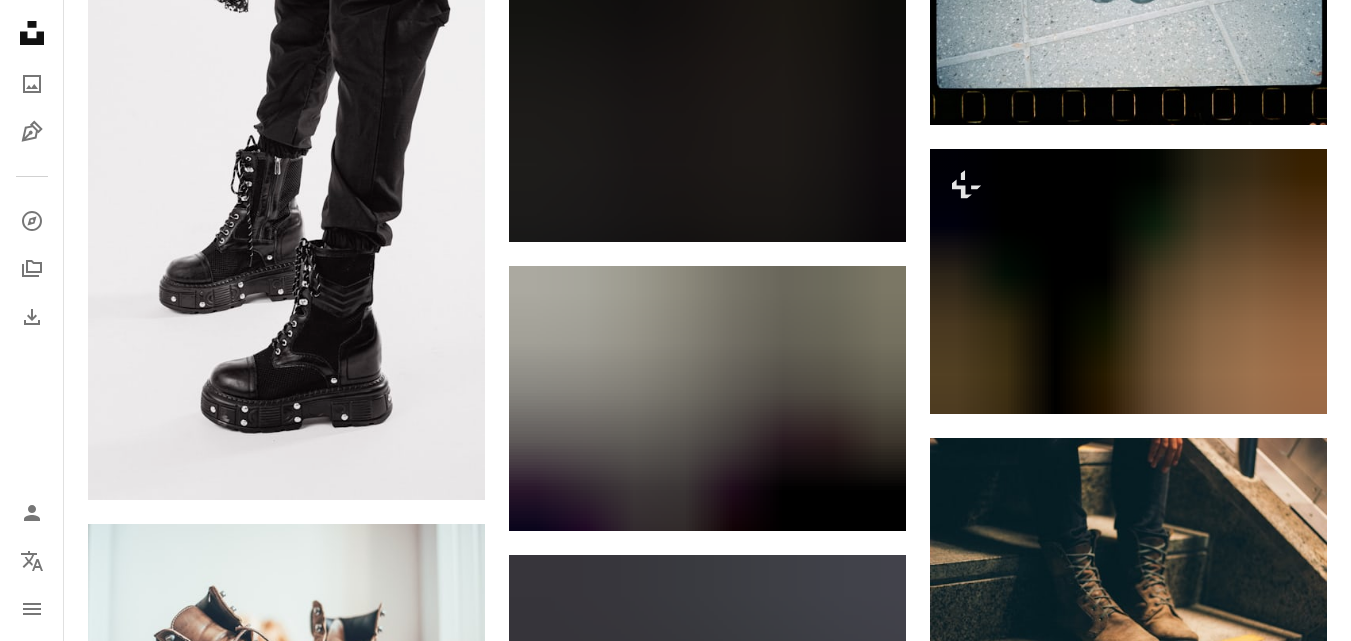 scroll, scrollTop: 8307, scrollLeft: 0, axis: vertical 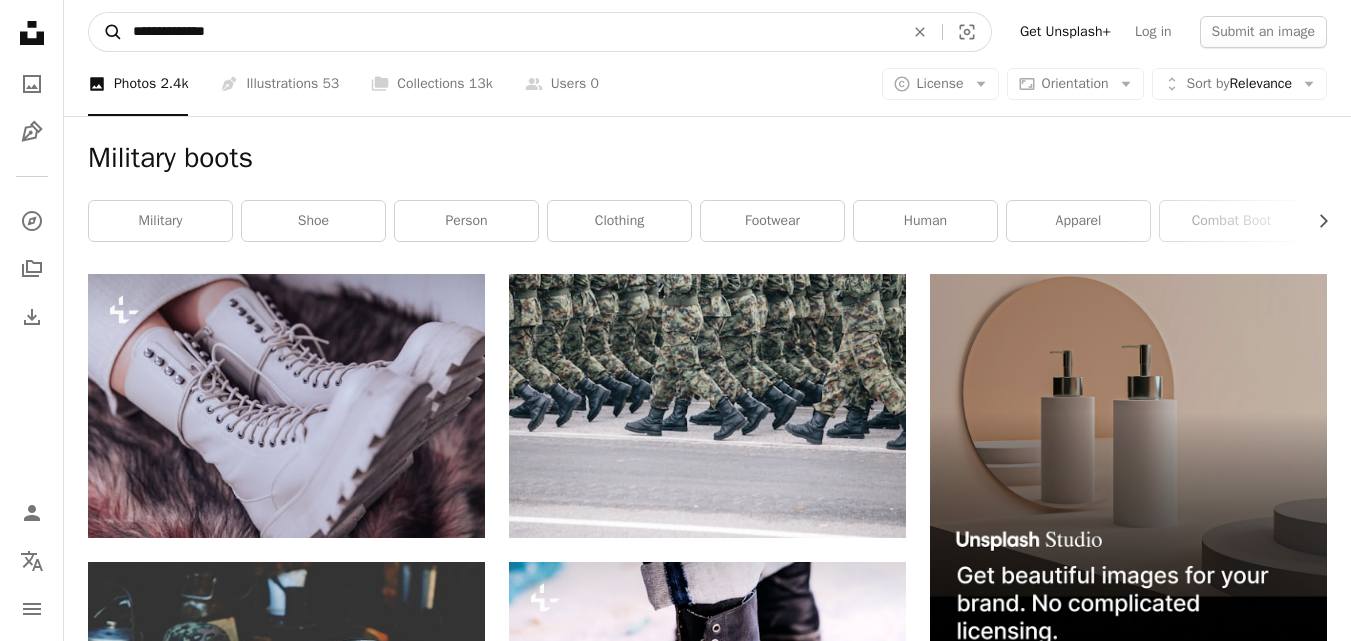 drag, startPoint x: 180, startPoint y: 31, endPoint x: 121, endPoint y: 29, distance: 59.03389 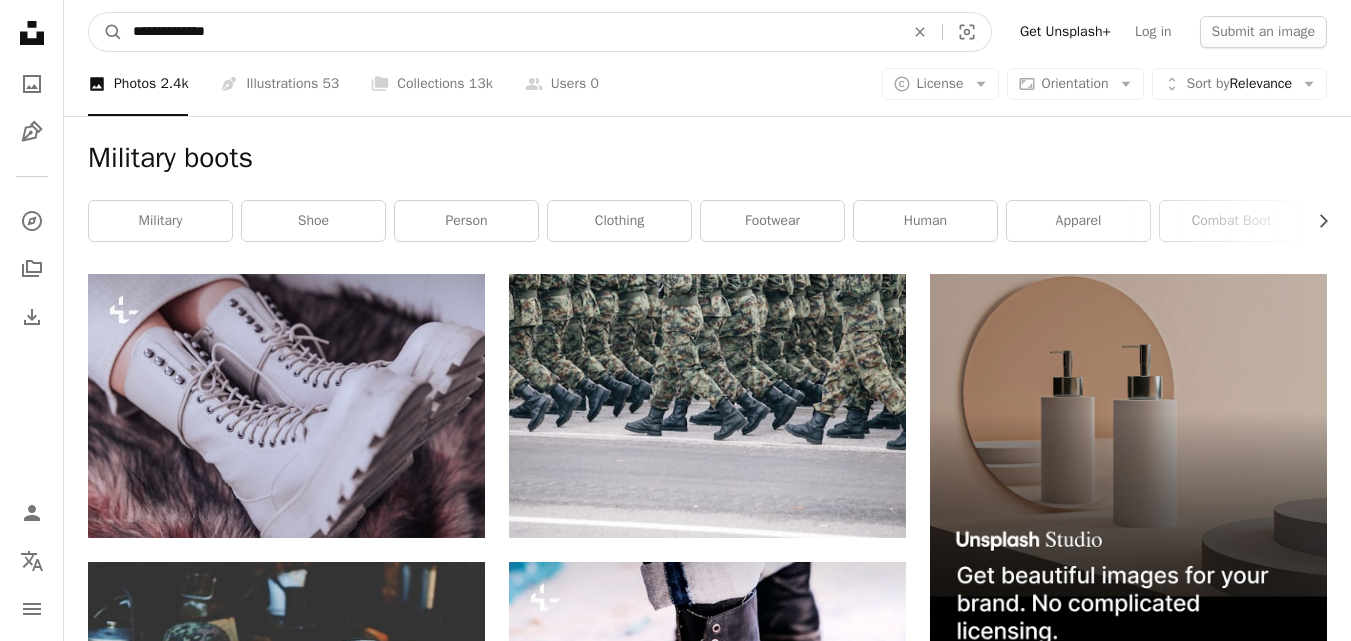 click on "**********" at bounding box center (510, 32) 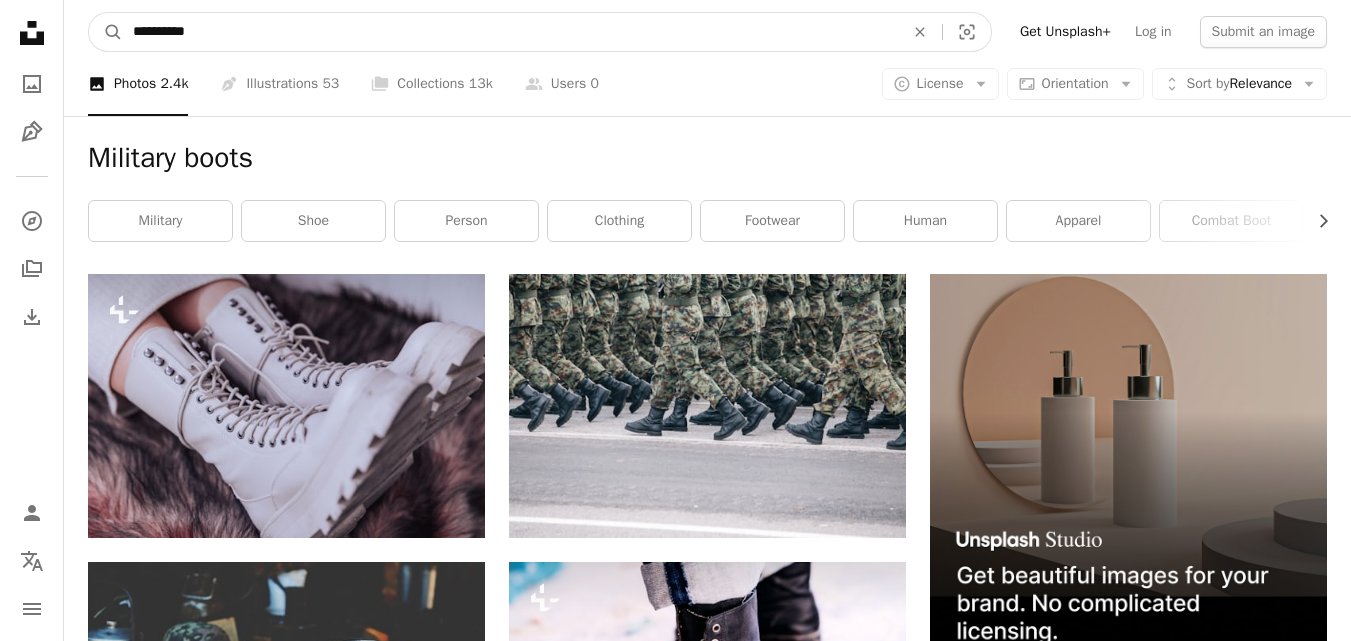 type on "**********" 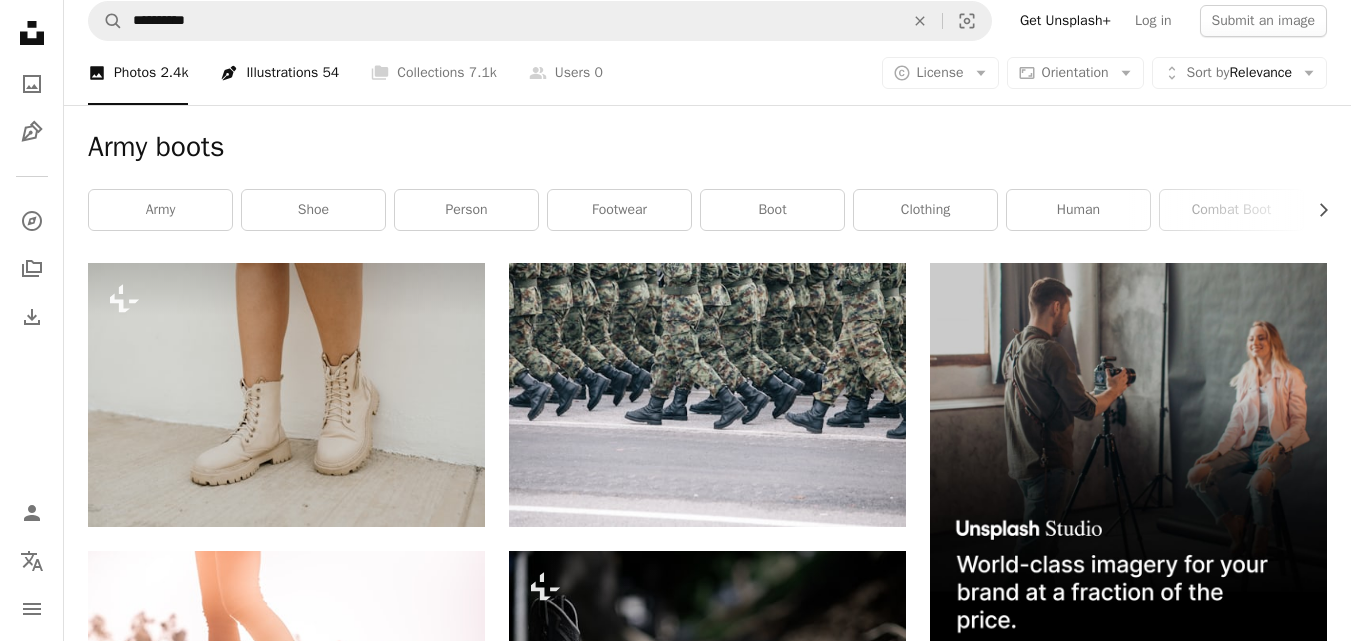 scroll, scrollTop: 0, scrollLeft: 0, axis: both 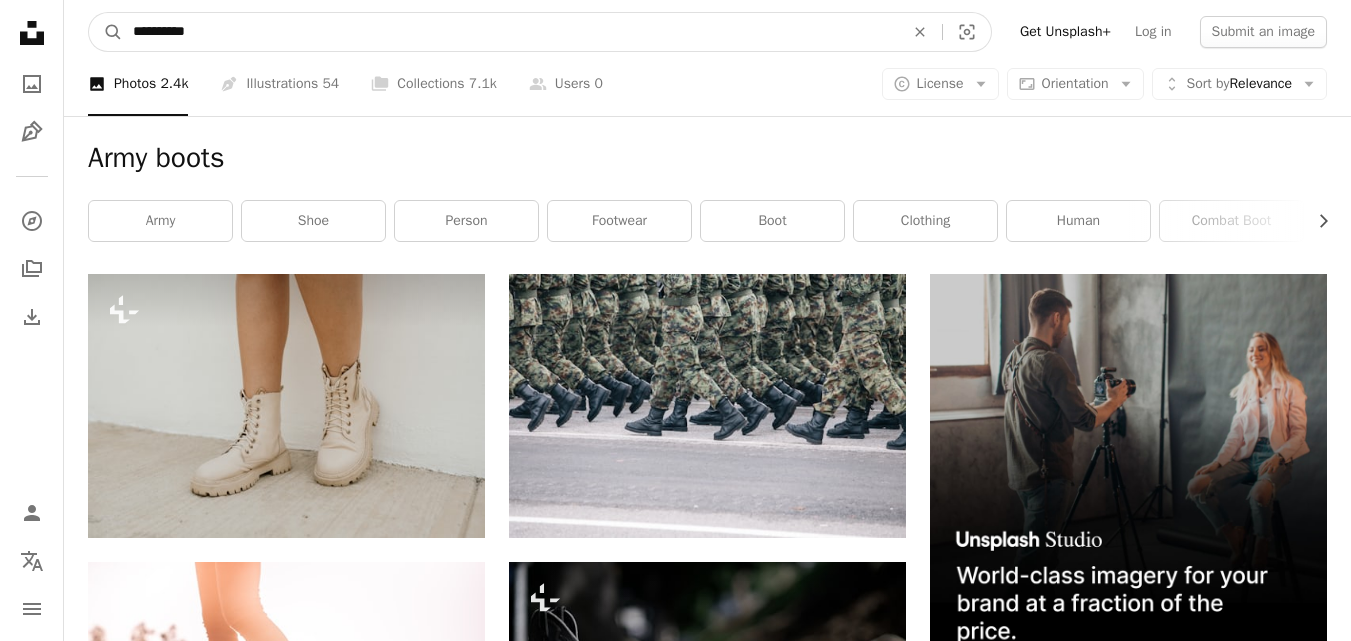 click on "**********" at bounding box center (510, 32) 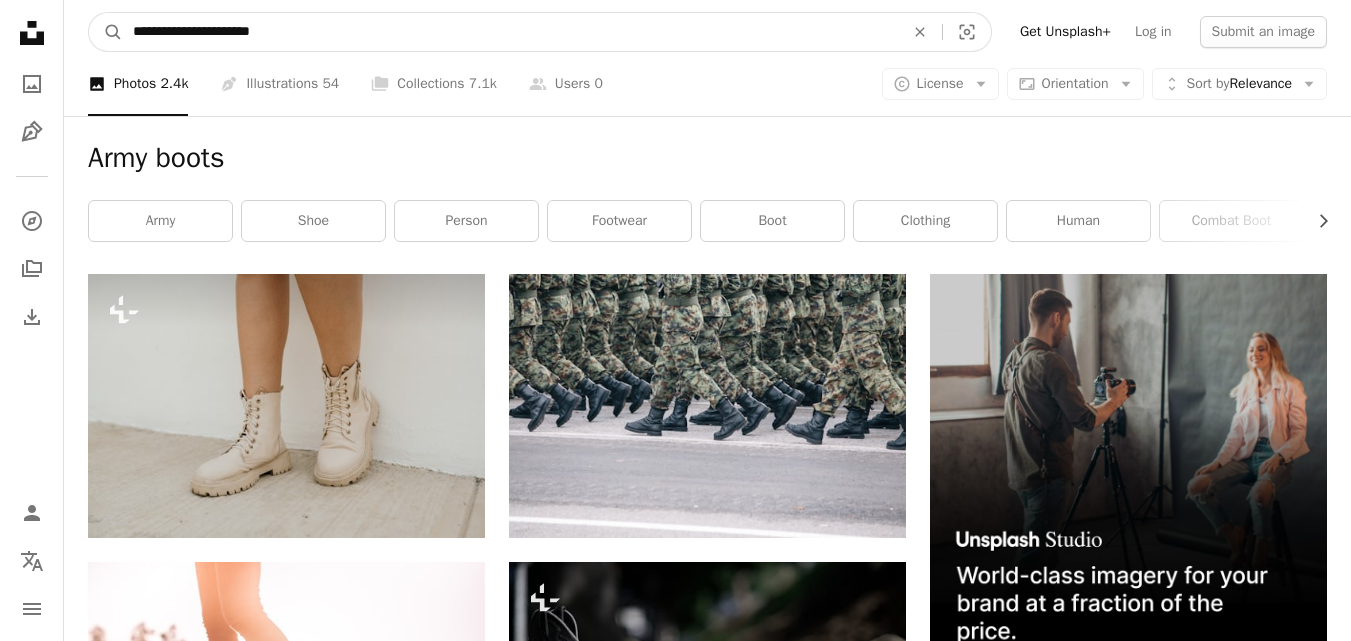 type on "**********" 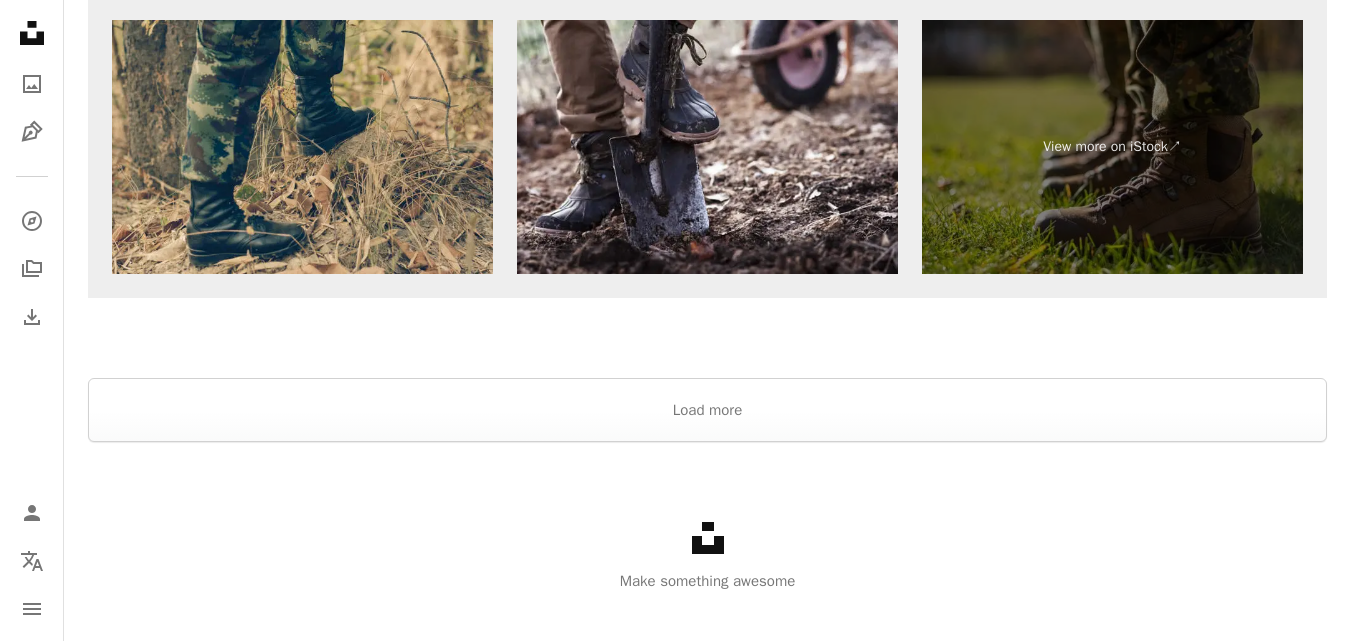 scroll, scrollTop: 4025, scrollLeft: 0, axis: vertical 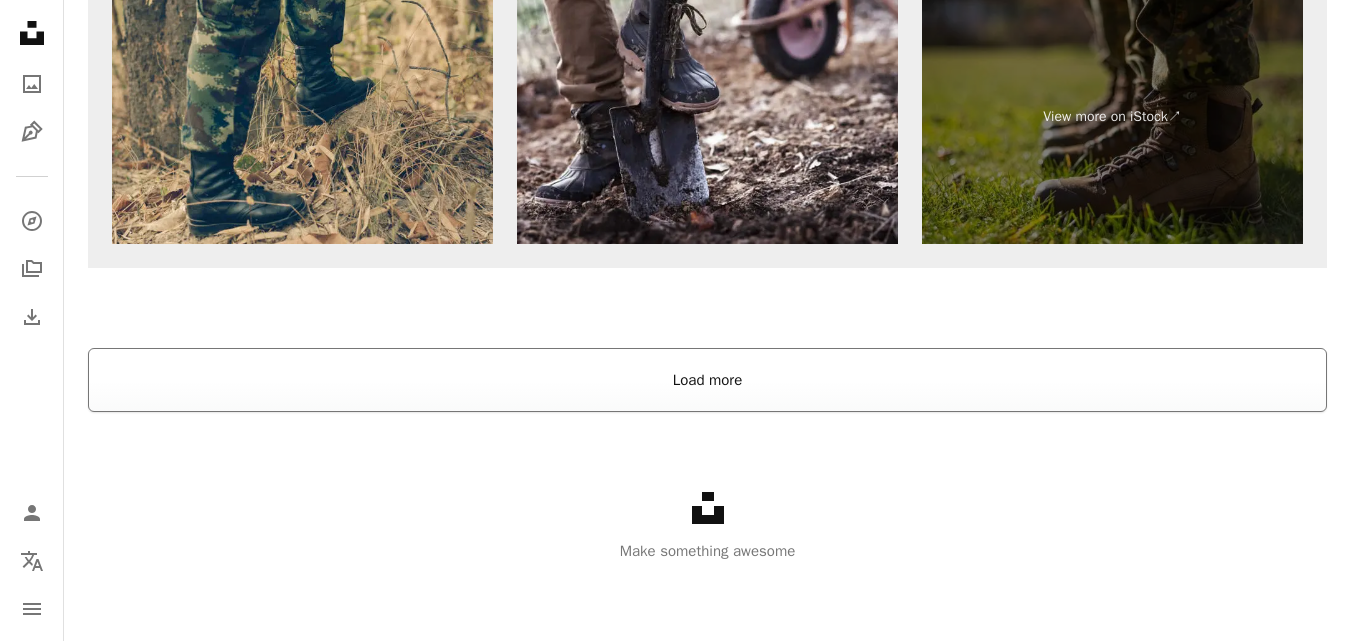 click on "Load more" at bounding box center (707, 380) 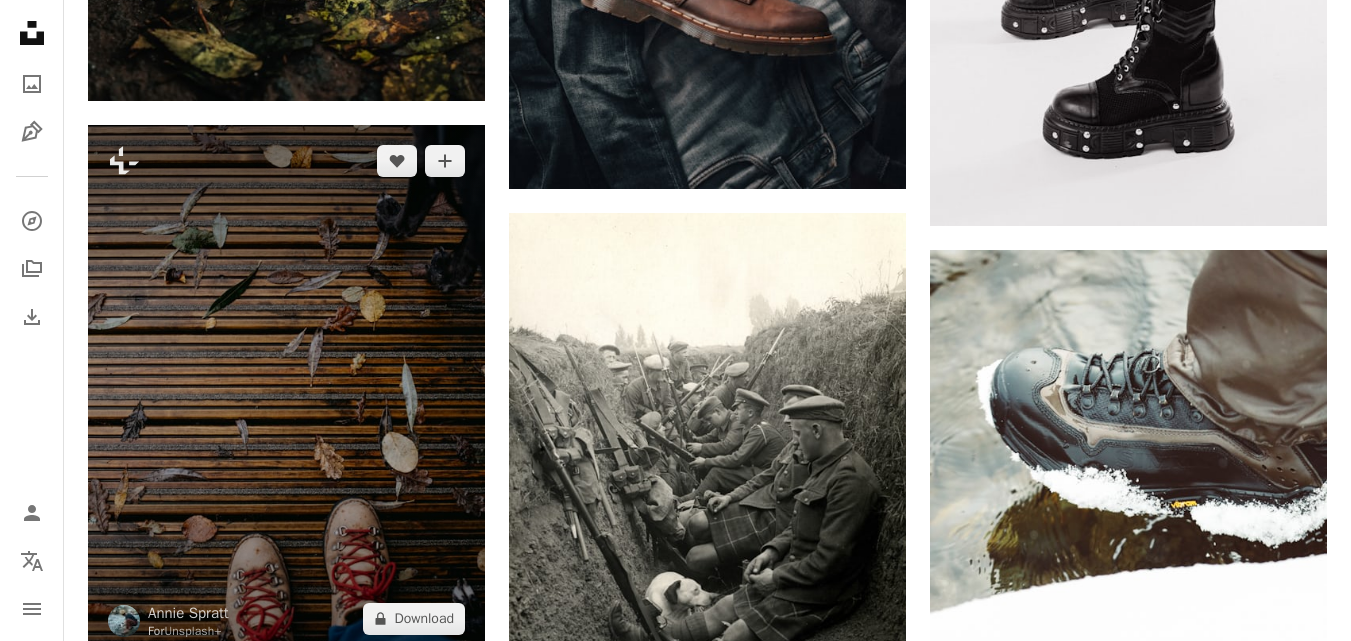 scroll, scrollTop: 7700, scrollLeft: 0, axis: vertical 